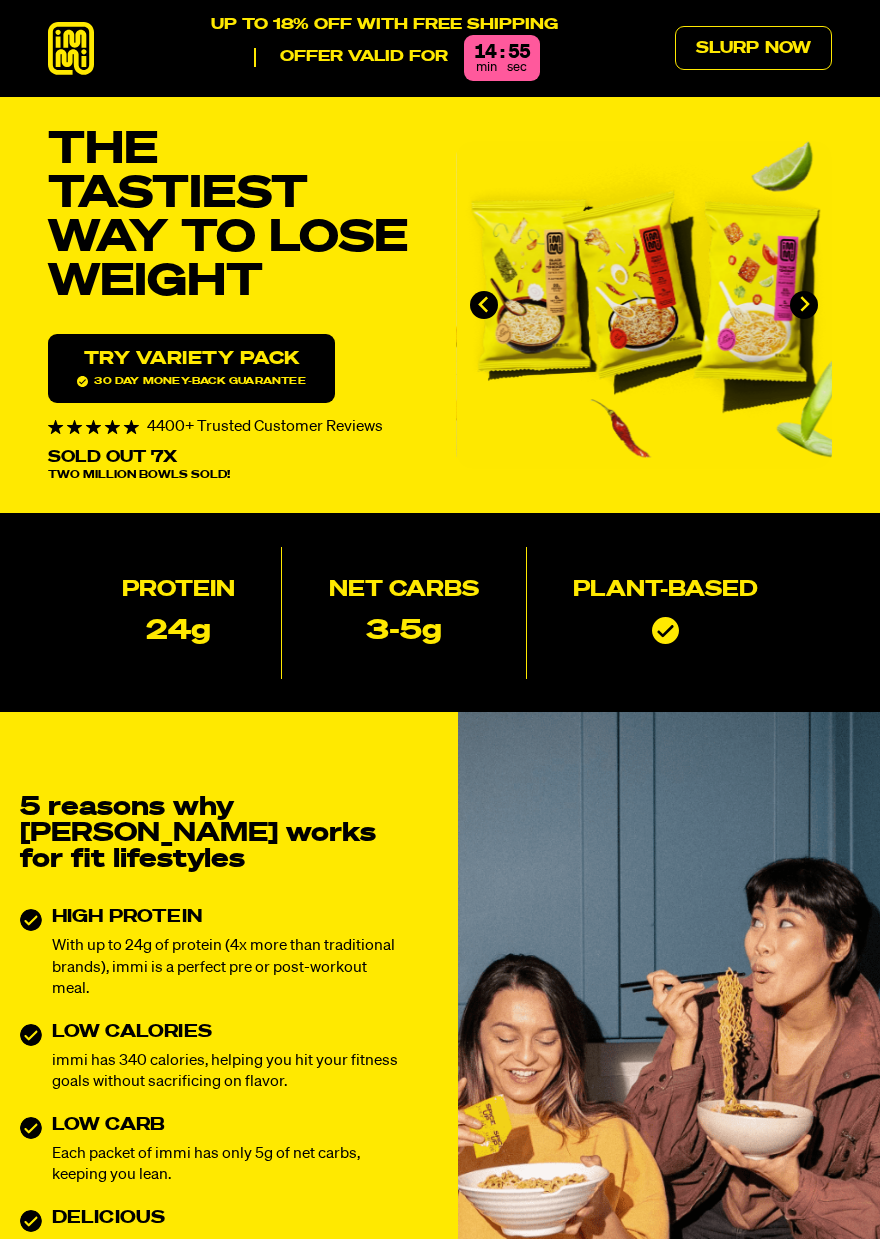 scroll, scrollTop: 0, scrollLeft: 0, axis: both 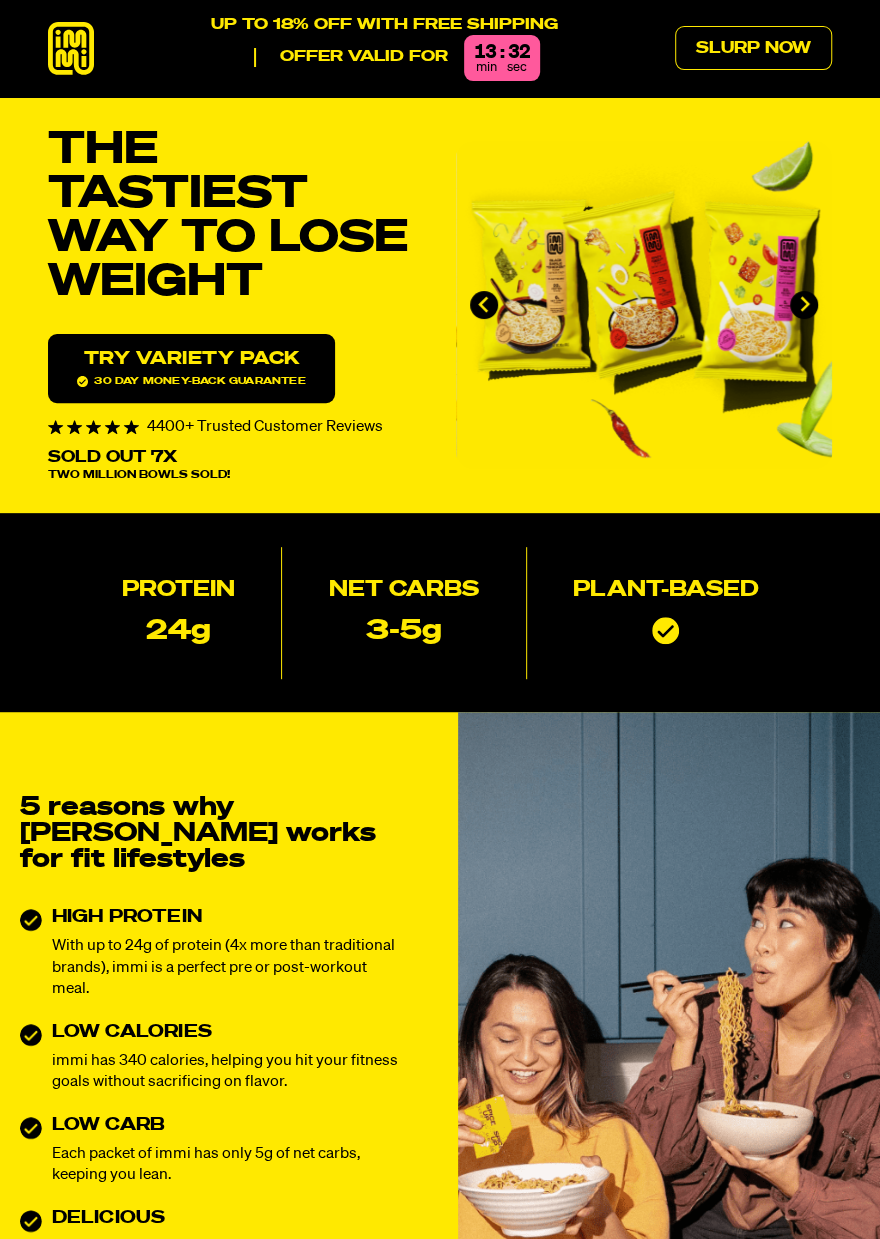click on "Try variety Pack   30 day money-back guarantee" at bounding box center (191, 368) 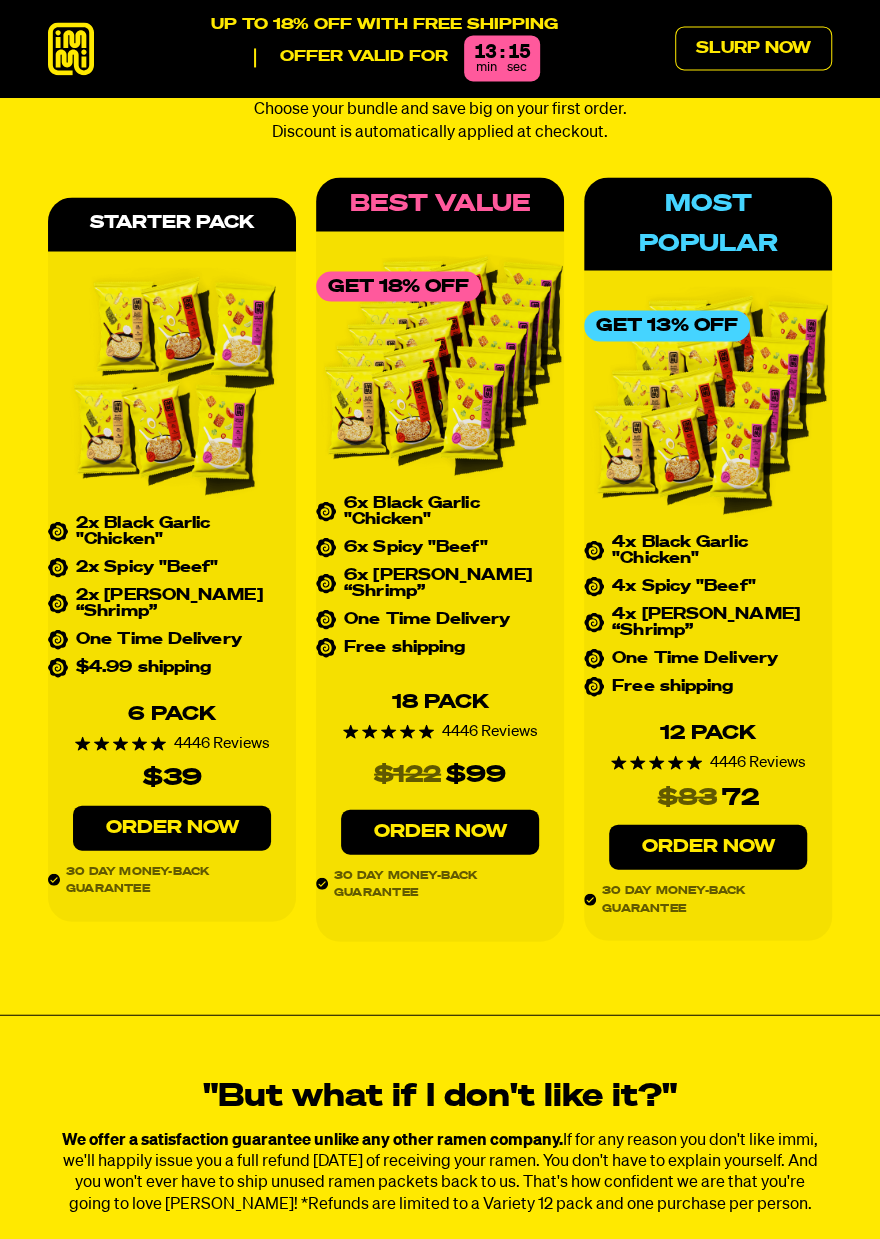 scroll, scrollTop: 7764, scrollLeft: 0, axis: vertical 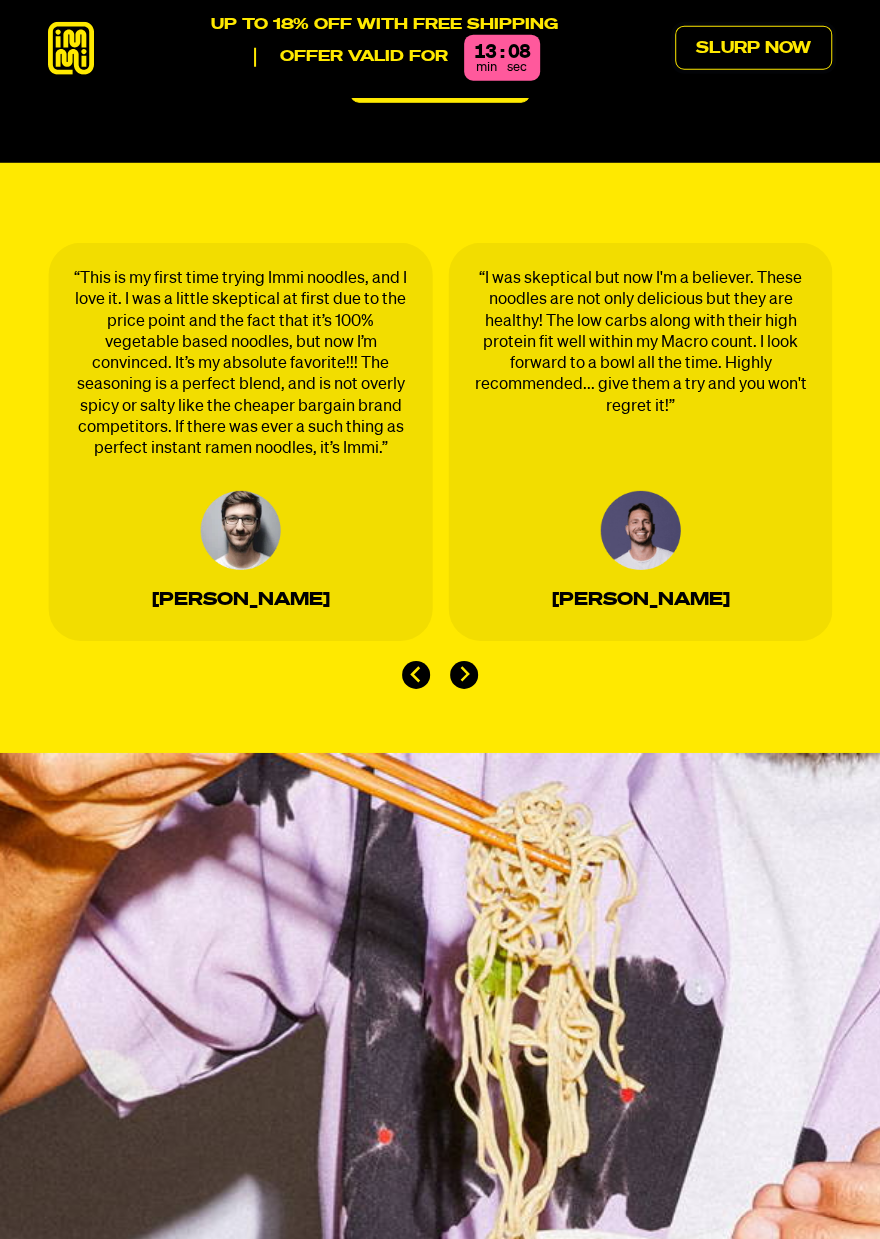 click on "Slurp Now" at bounding box center (753, 48) 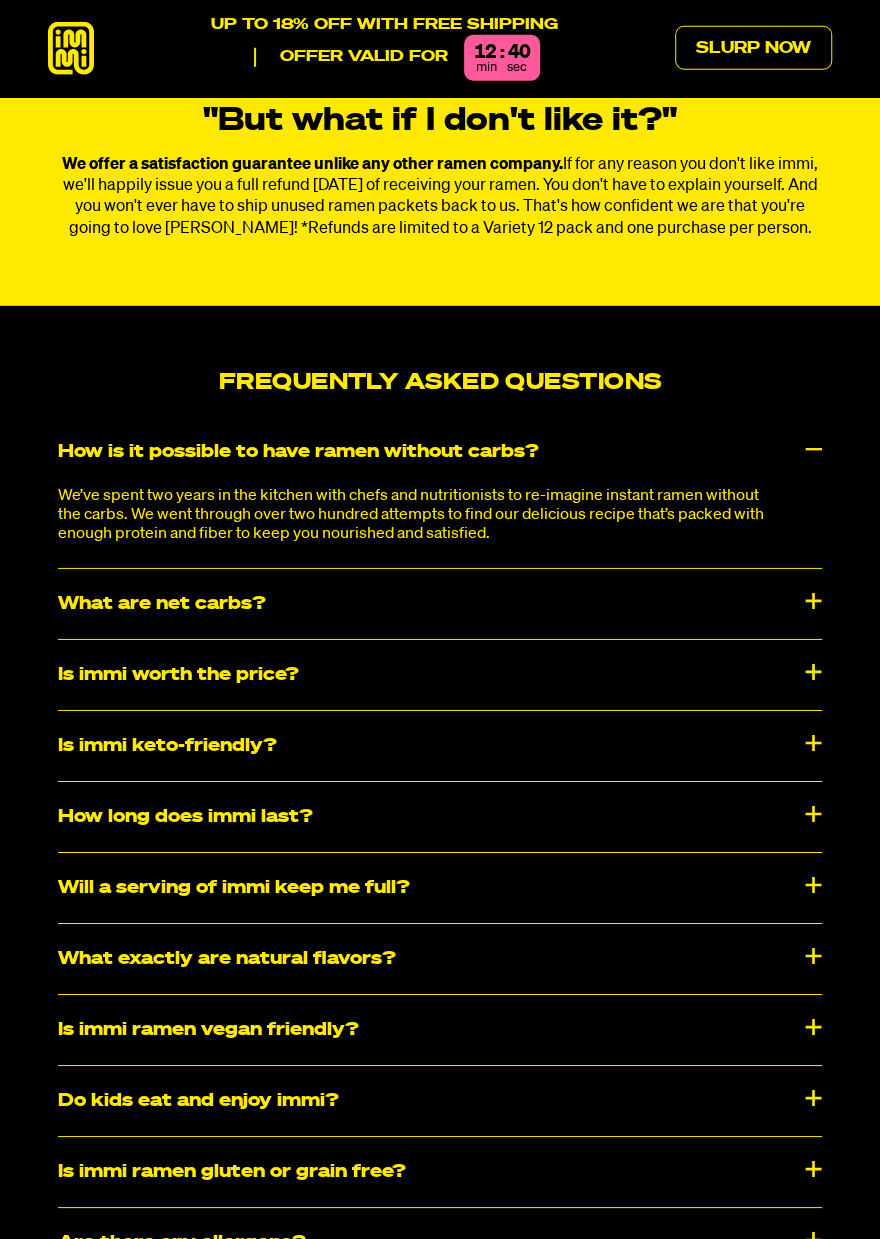scroll, scrollTop: 8747, scrollLeft: 0, axis: vertical 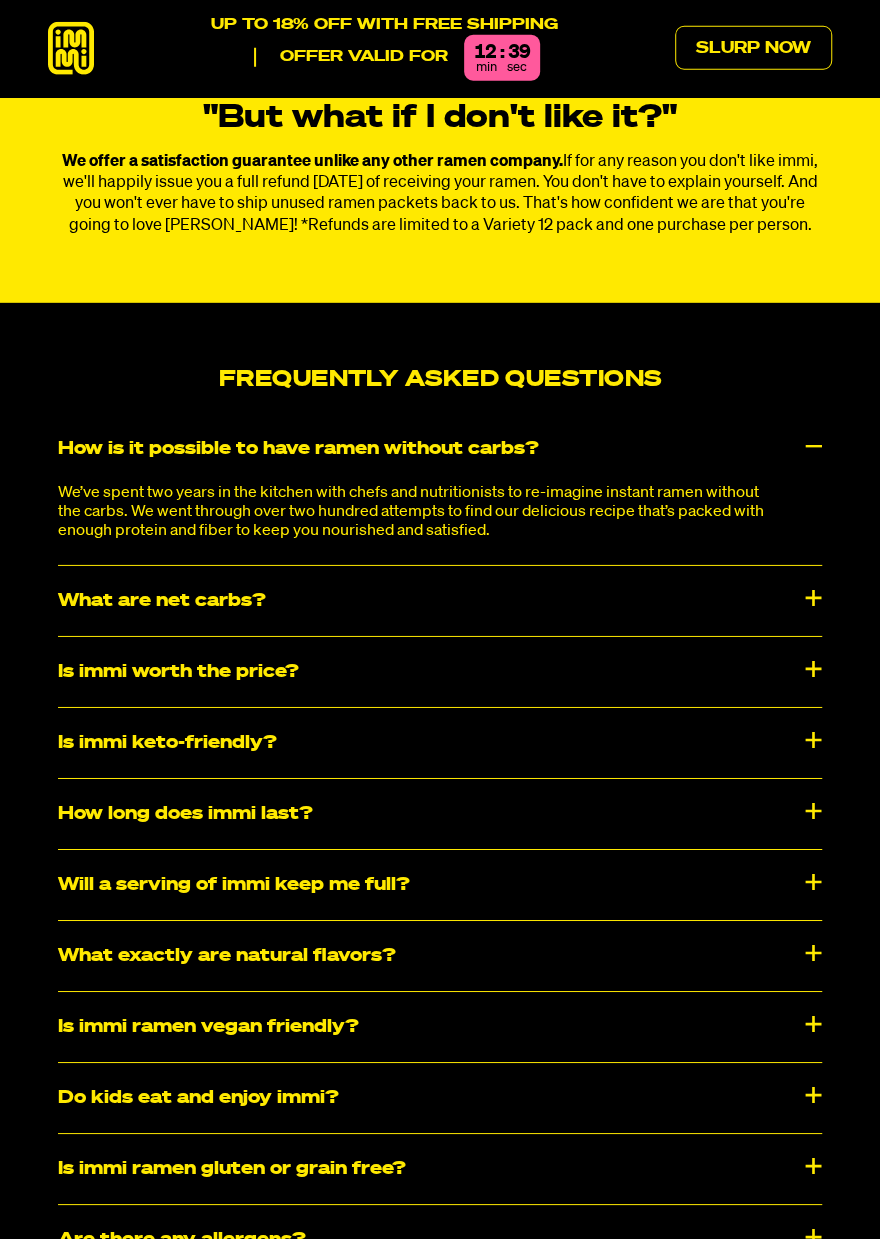 click on "What are net carbs?" at bounding box center [440, 601] 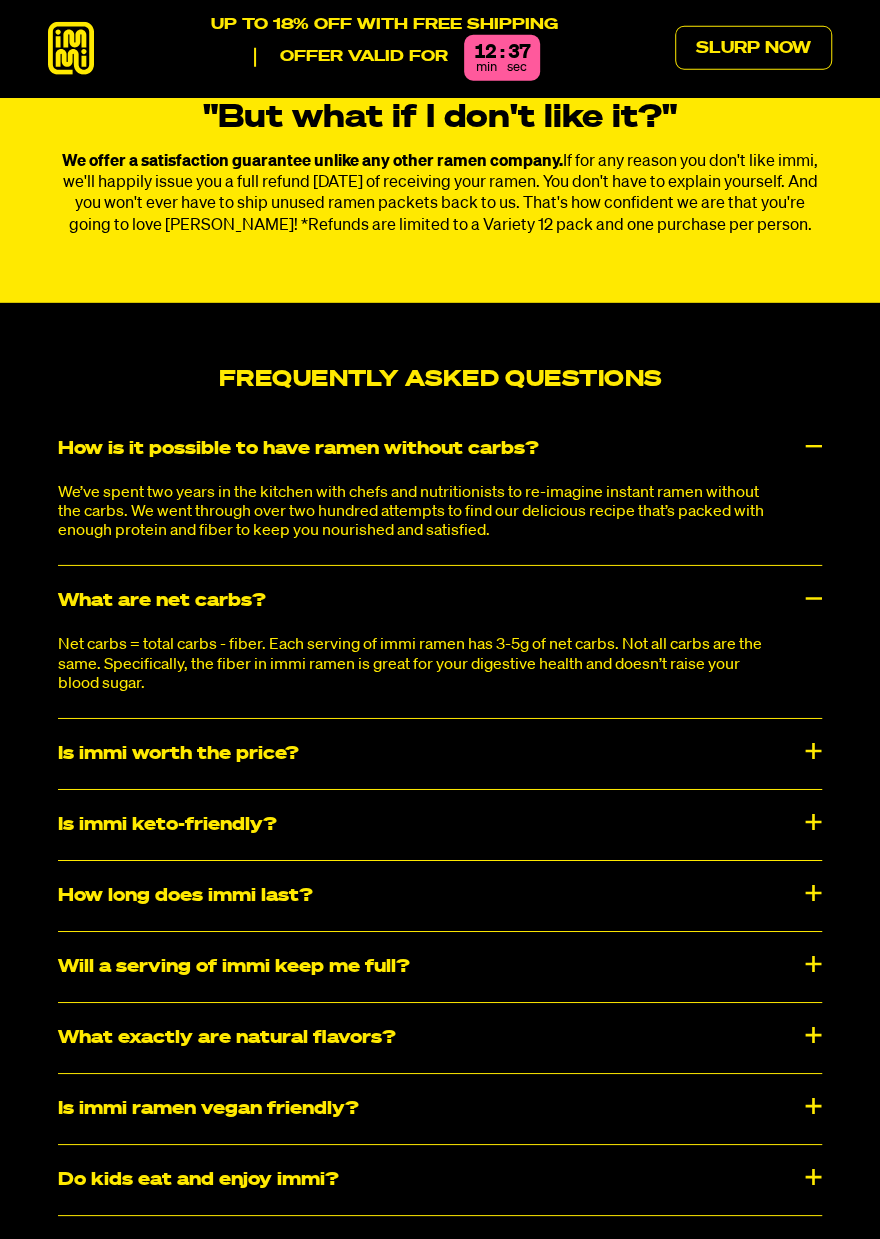 click on "What are net carbs?" at bounding box center (440, 601) 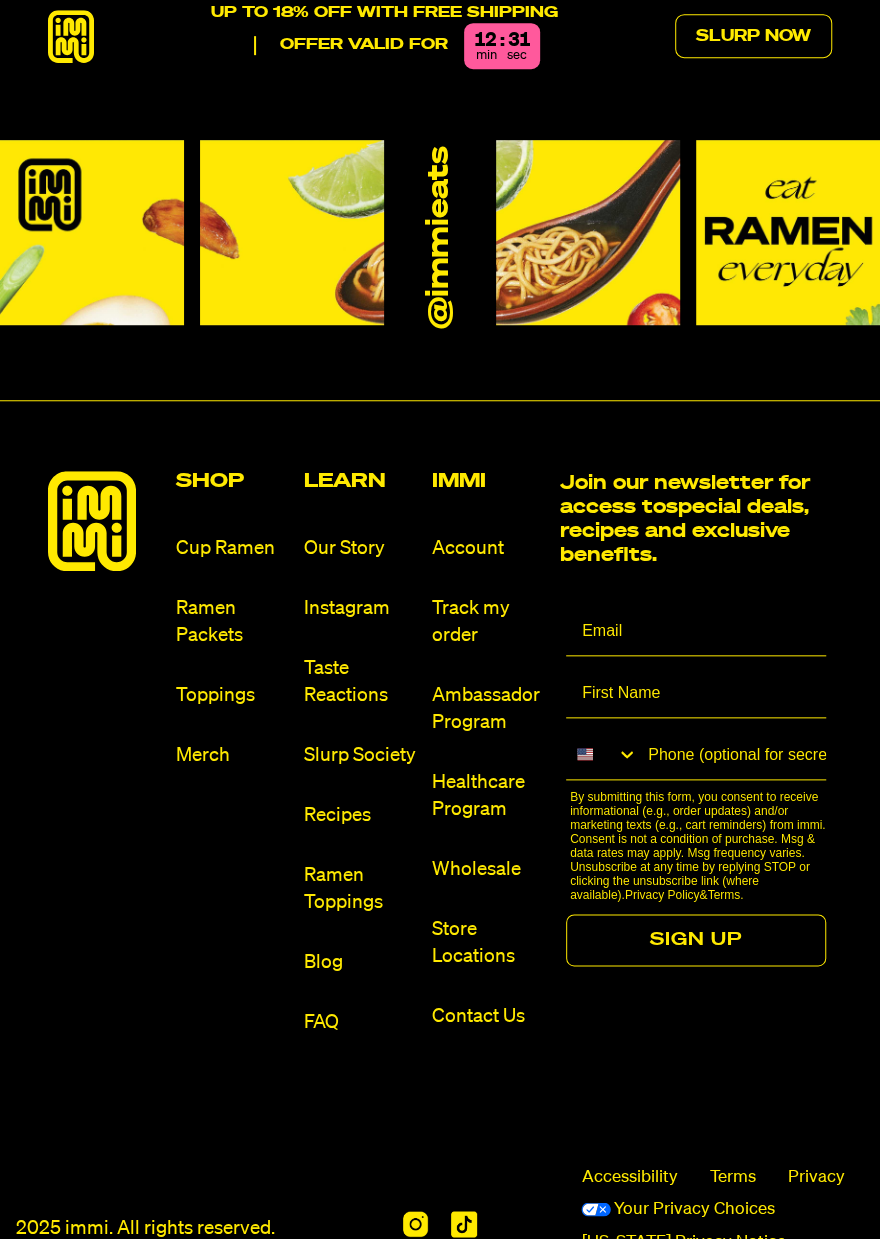 scroll, scrollTop: 10094, scrollLeft: 0, axis: vertical 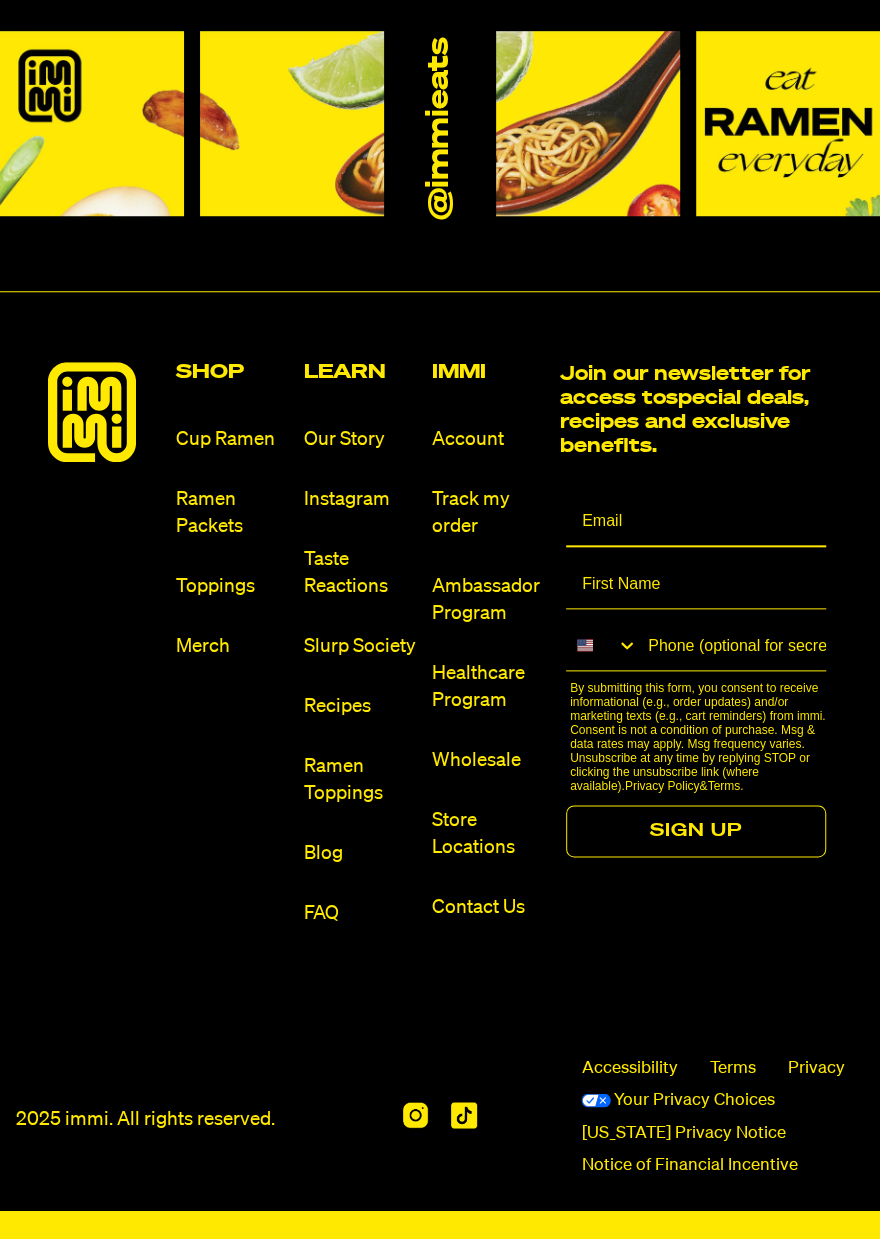 type on "1" 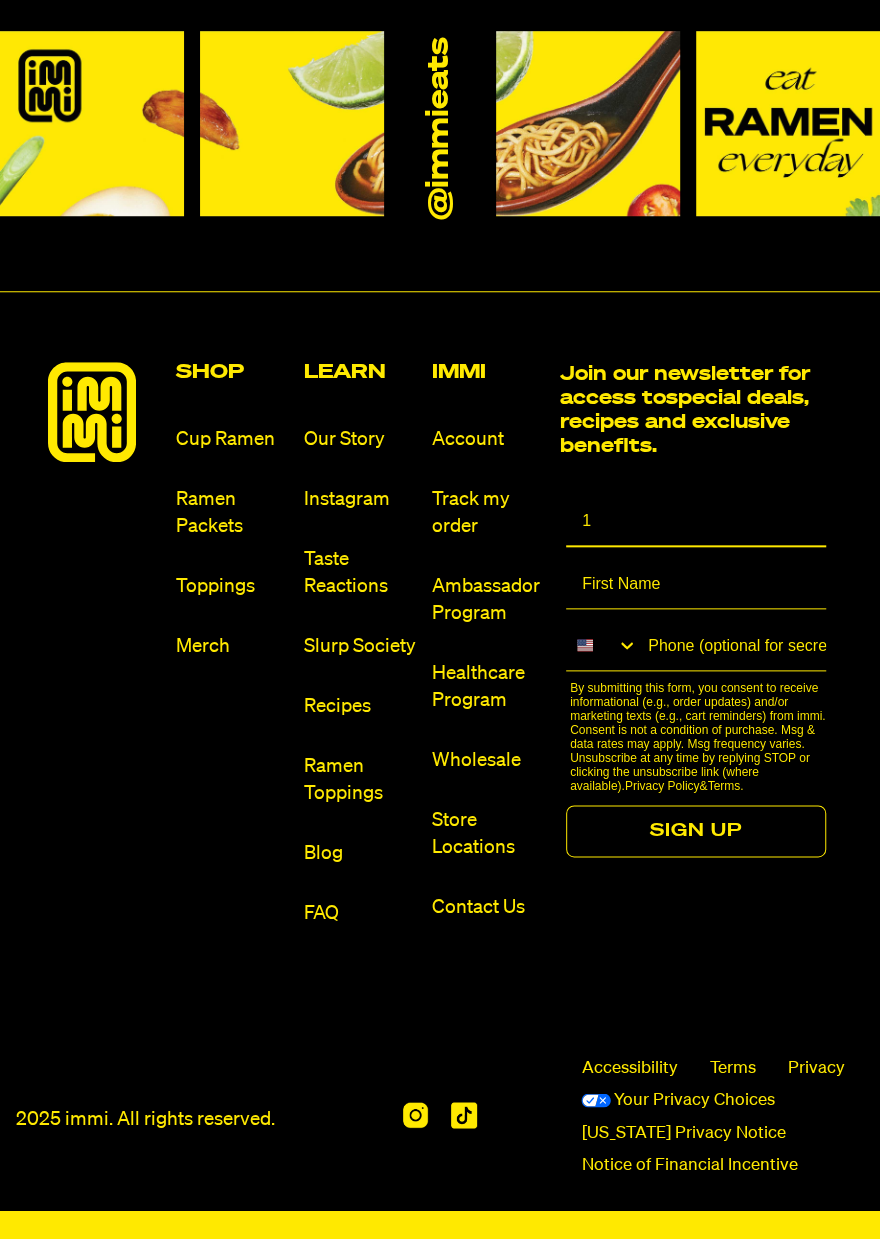 type 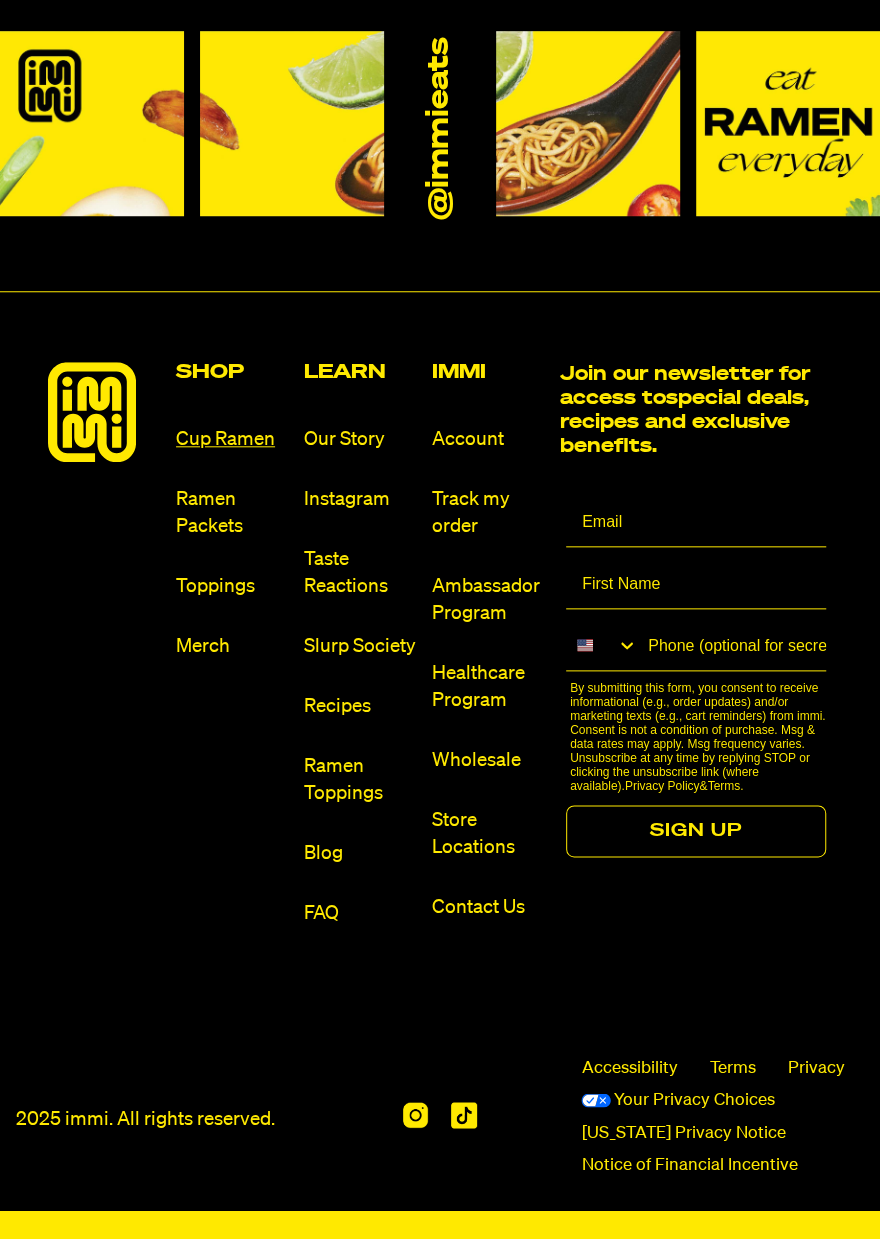 click on "Cup Ramen" at bounding box center [232, 439] 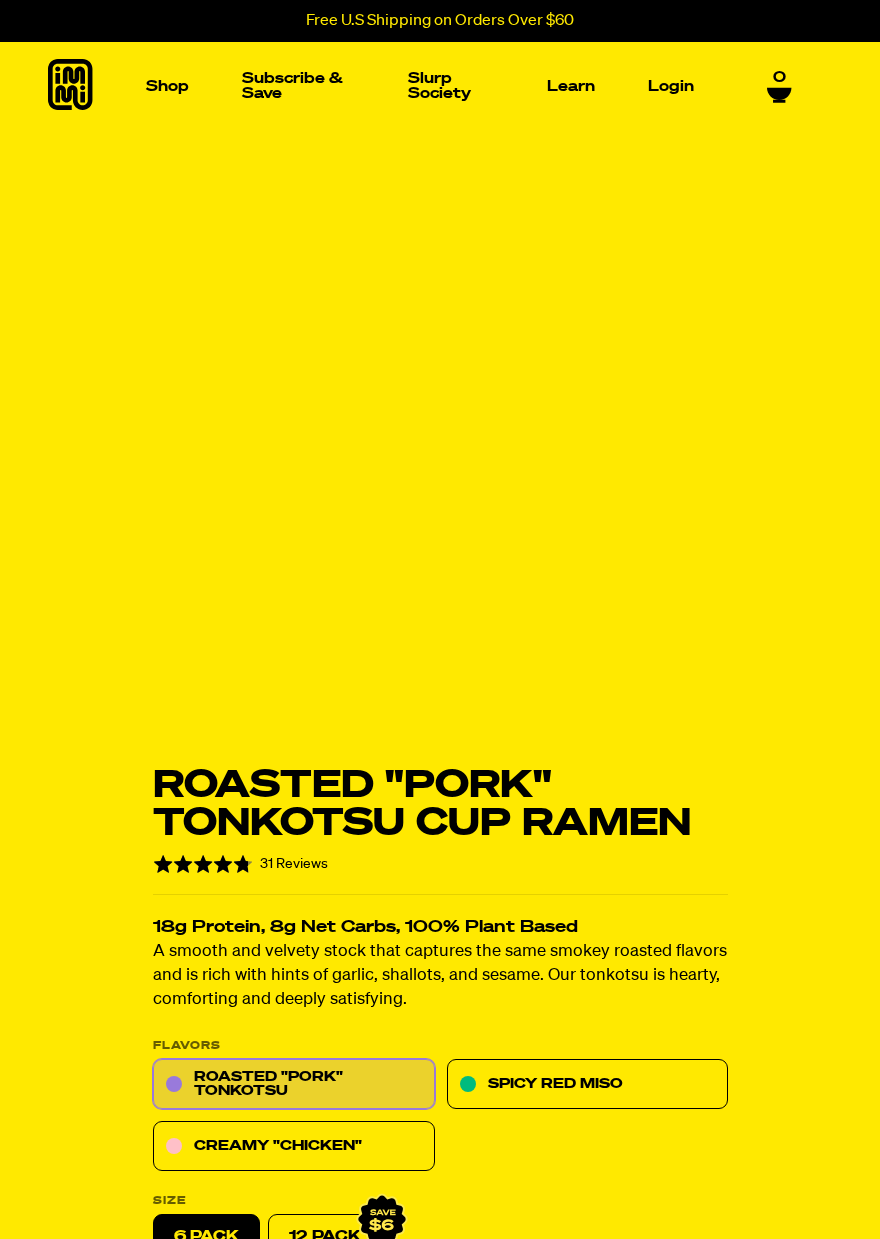 scroll, scrollTop: 272, scrollLeft: 0, axis: vertical 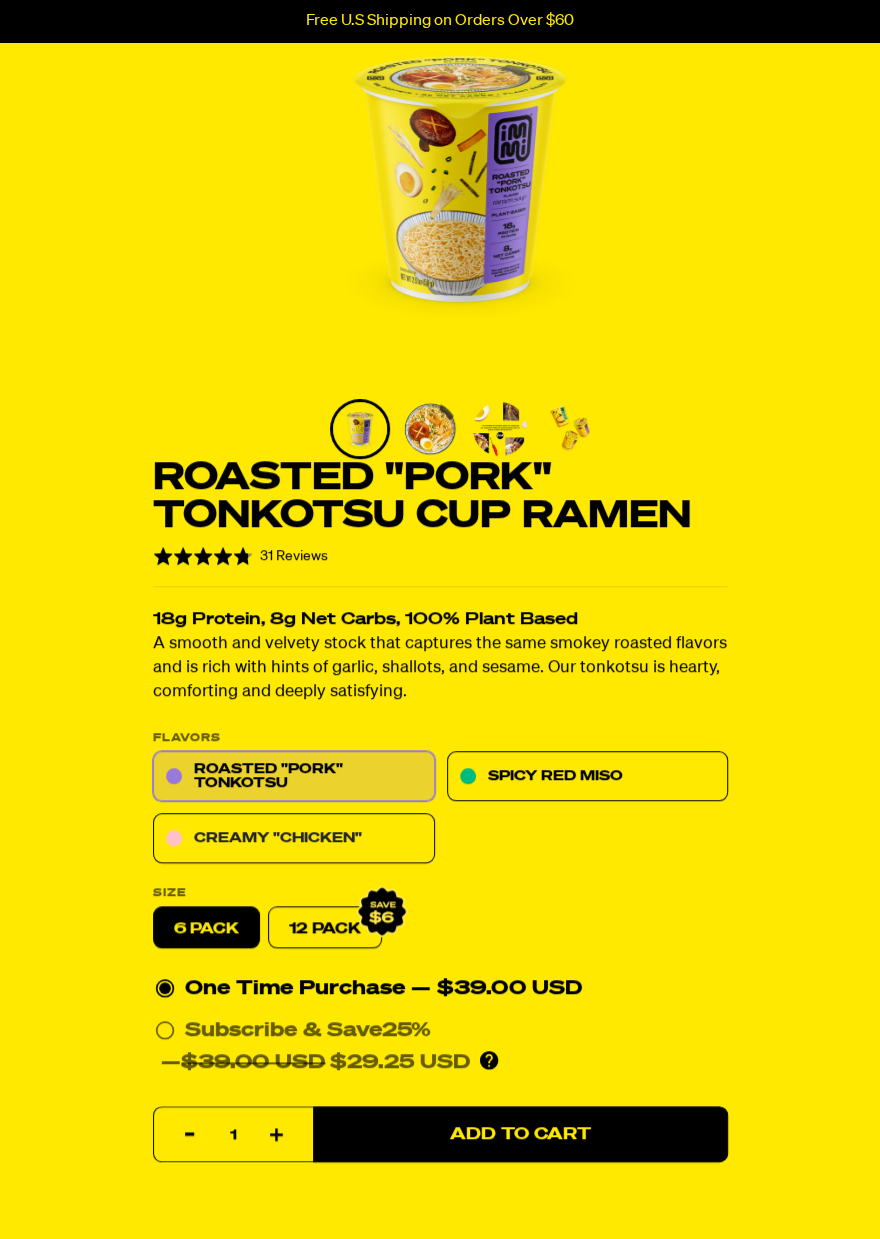click on "Creamy "Chicken"" at bounding box center [294, 839] 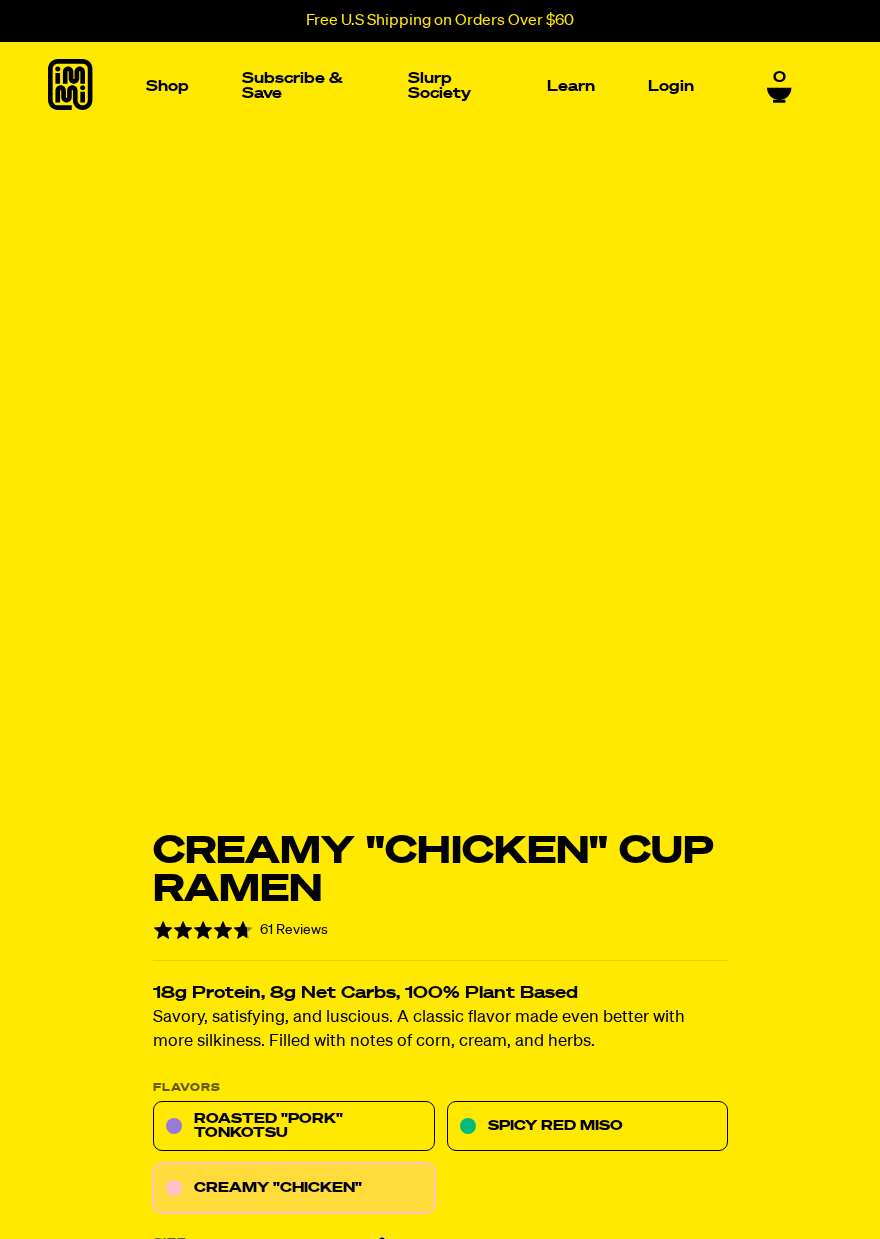 scroll, scrollTop: 0, scrollLeft: 0, axis: both 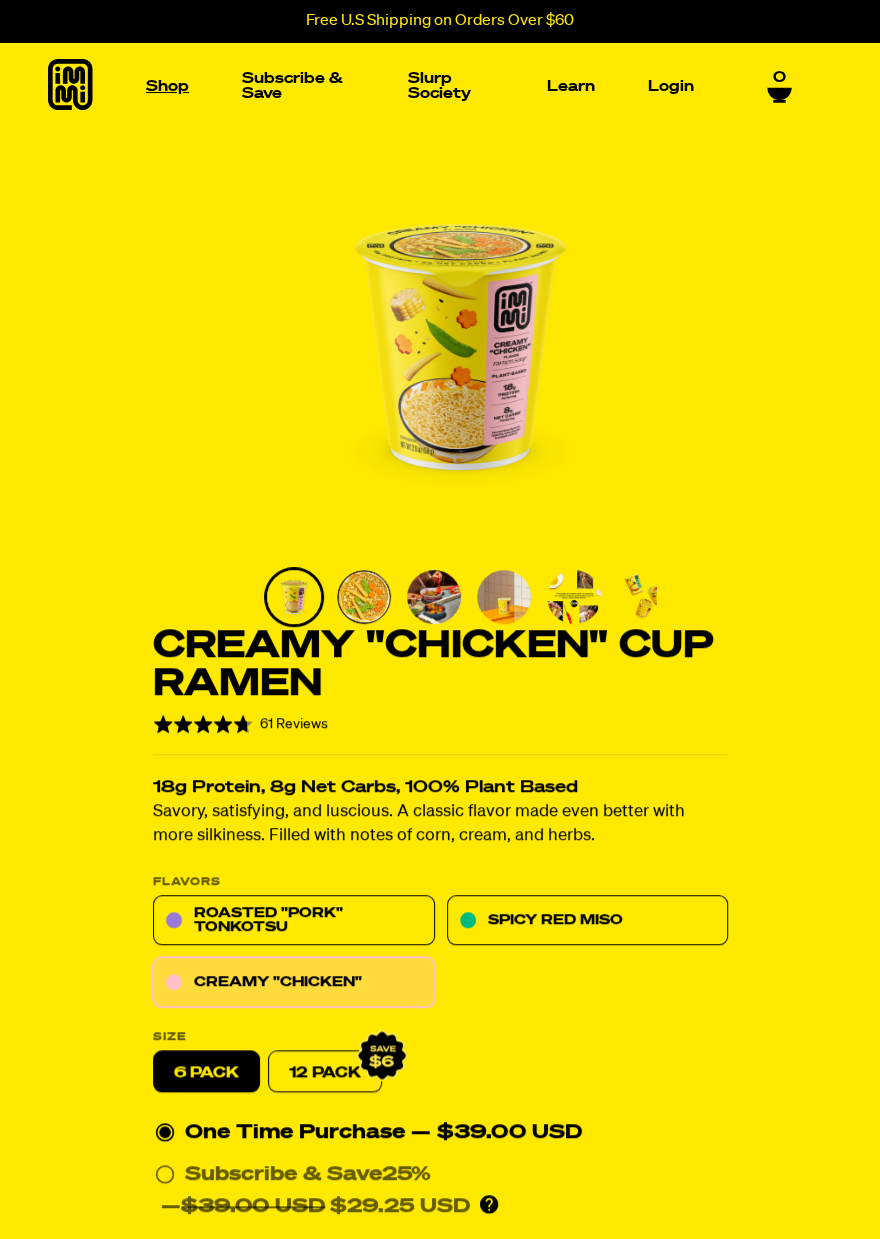 click on "Shop" at bounding box center [167, 86] 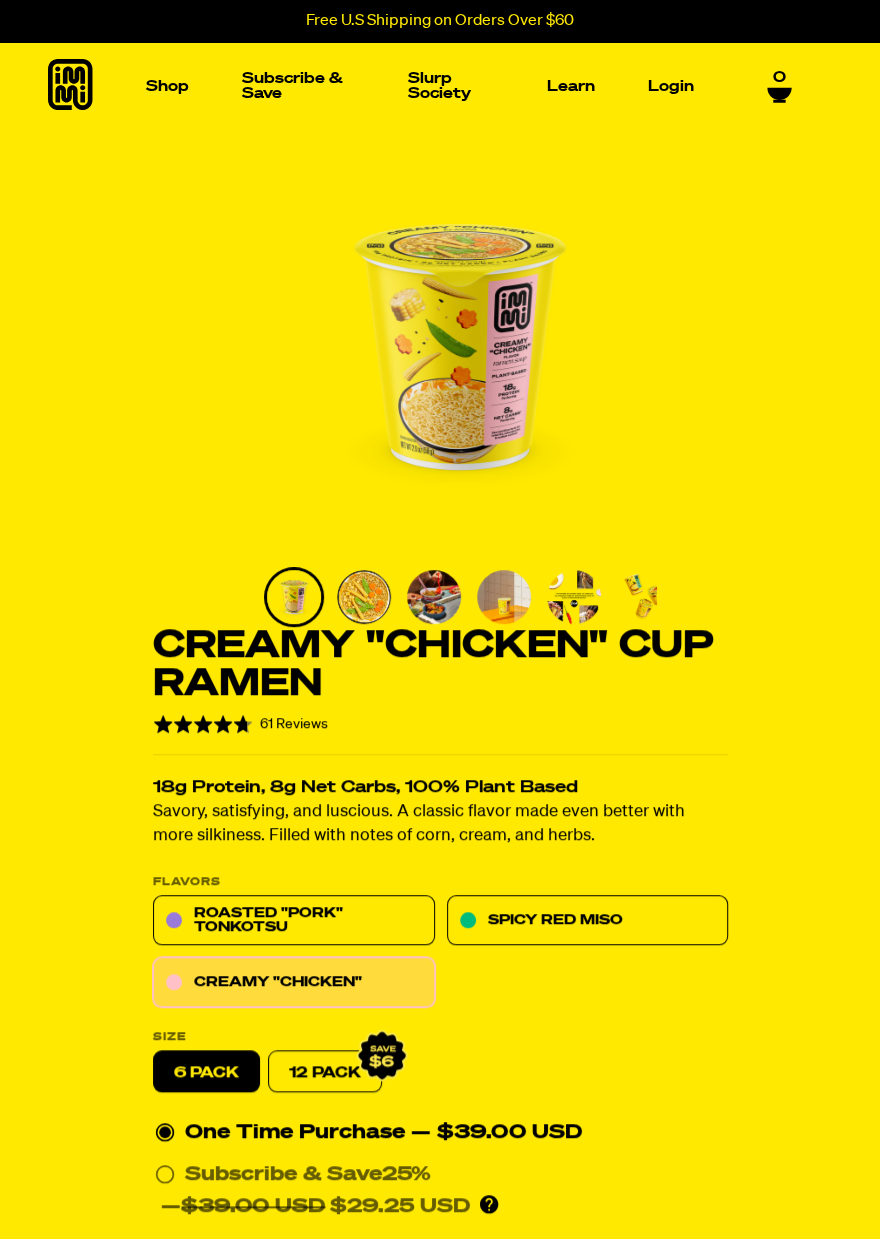 click at bounding box center [114, 244] 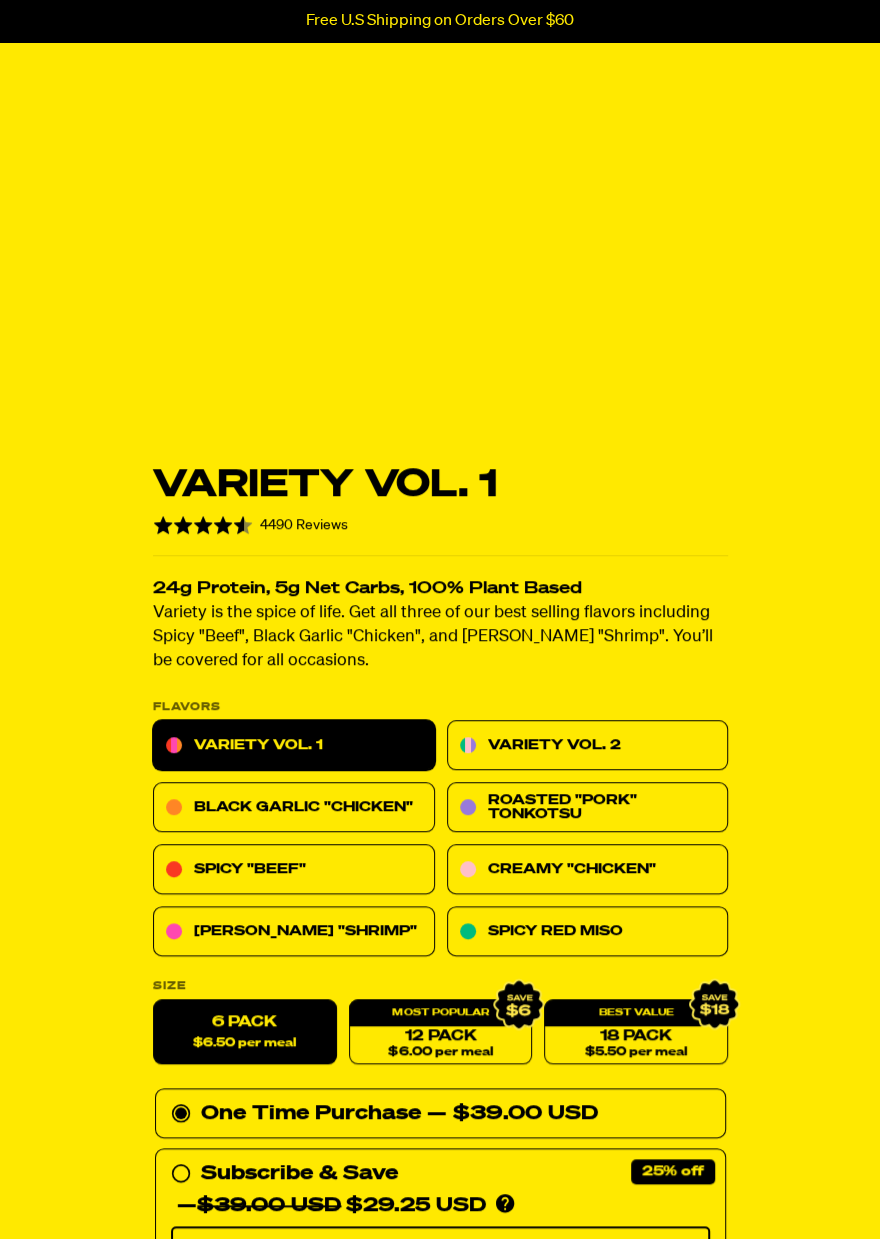 scroll, scrollTop: 312, scrollLeft: 0, axis: vertical 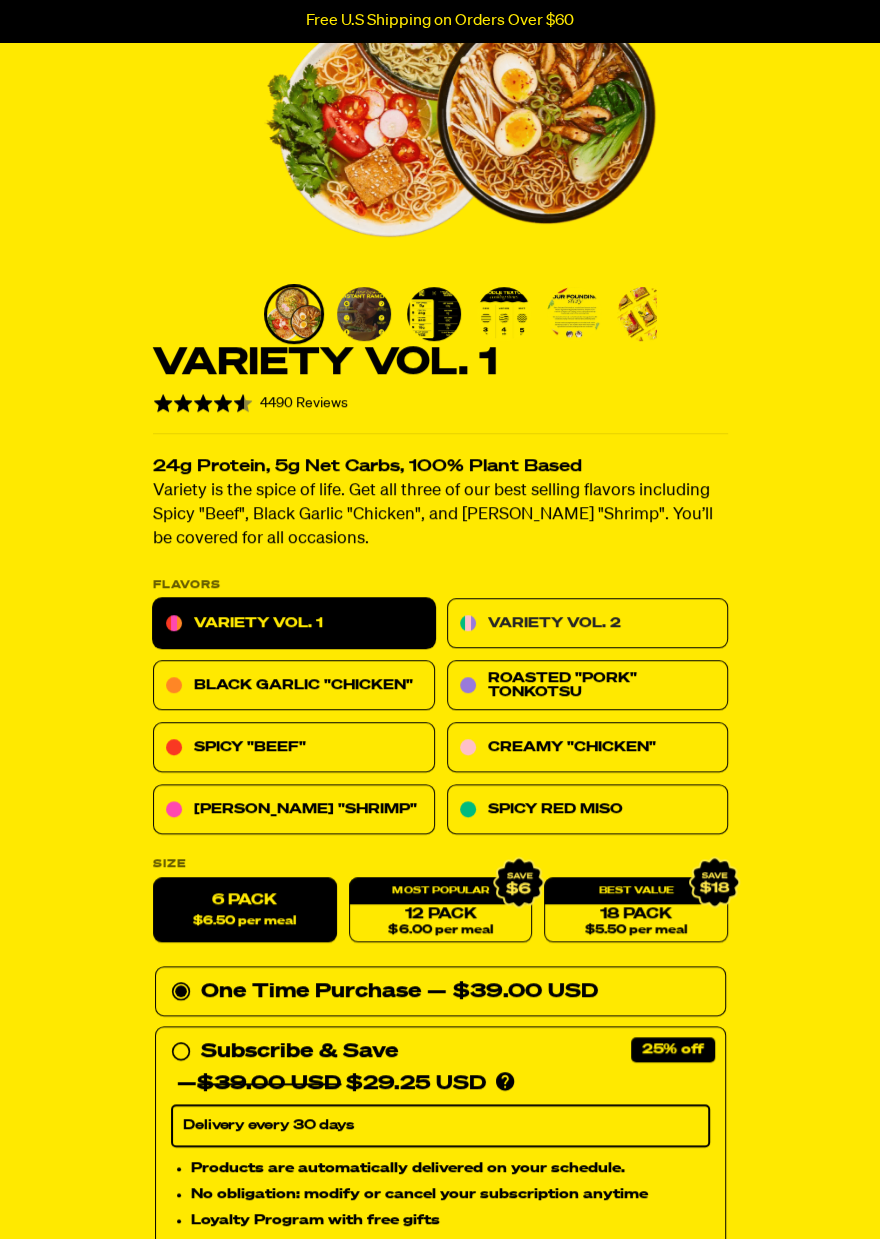 click on "Variety Vol. 2" at bounding box center [587, 624] 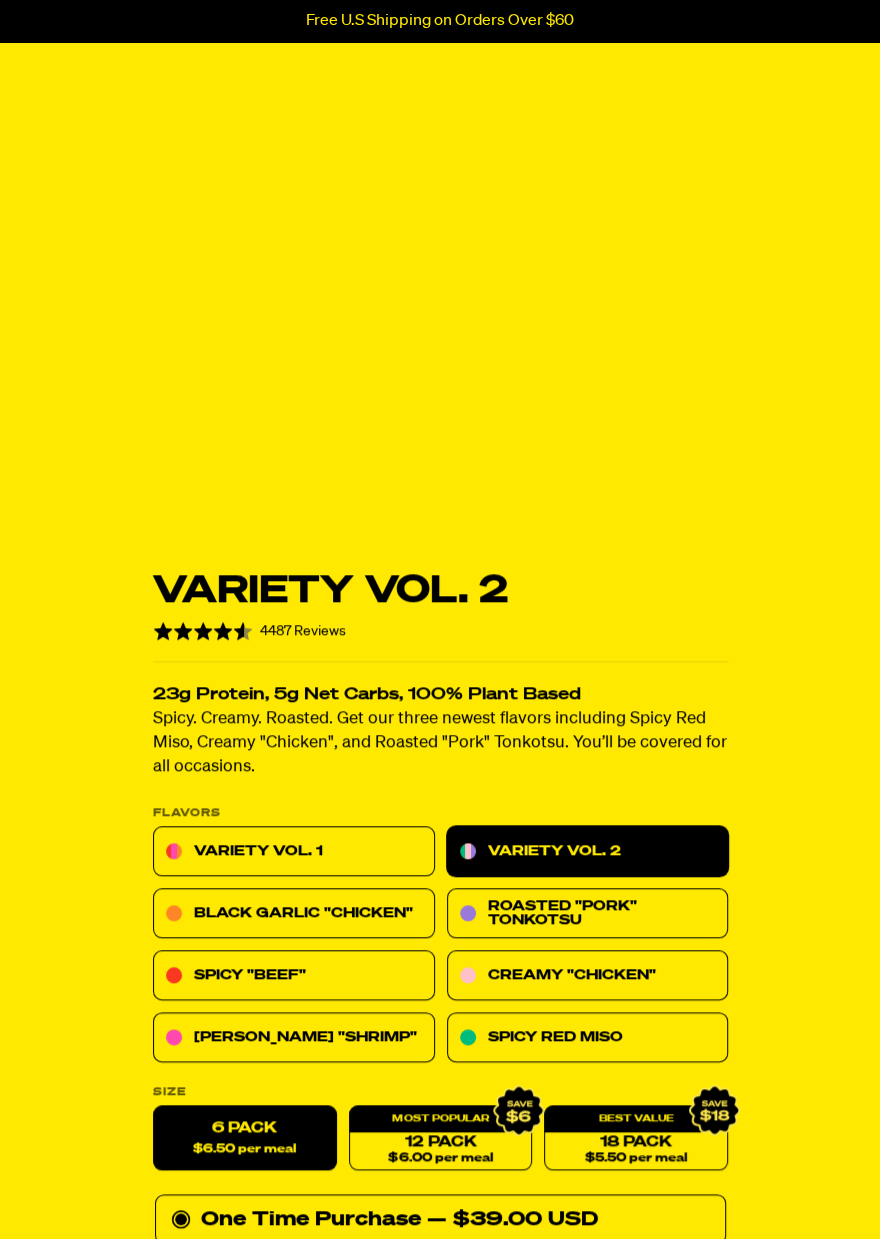 scroll, scrollTop: 236, scrollLeft: 0, axis: vertical 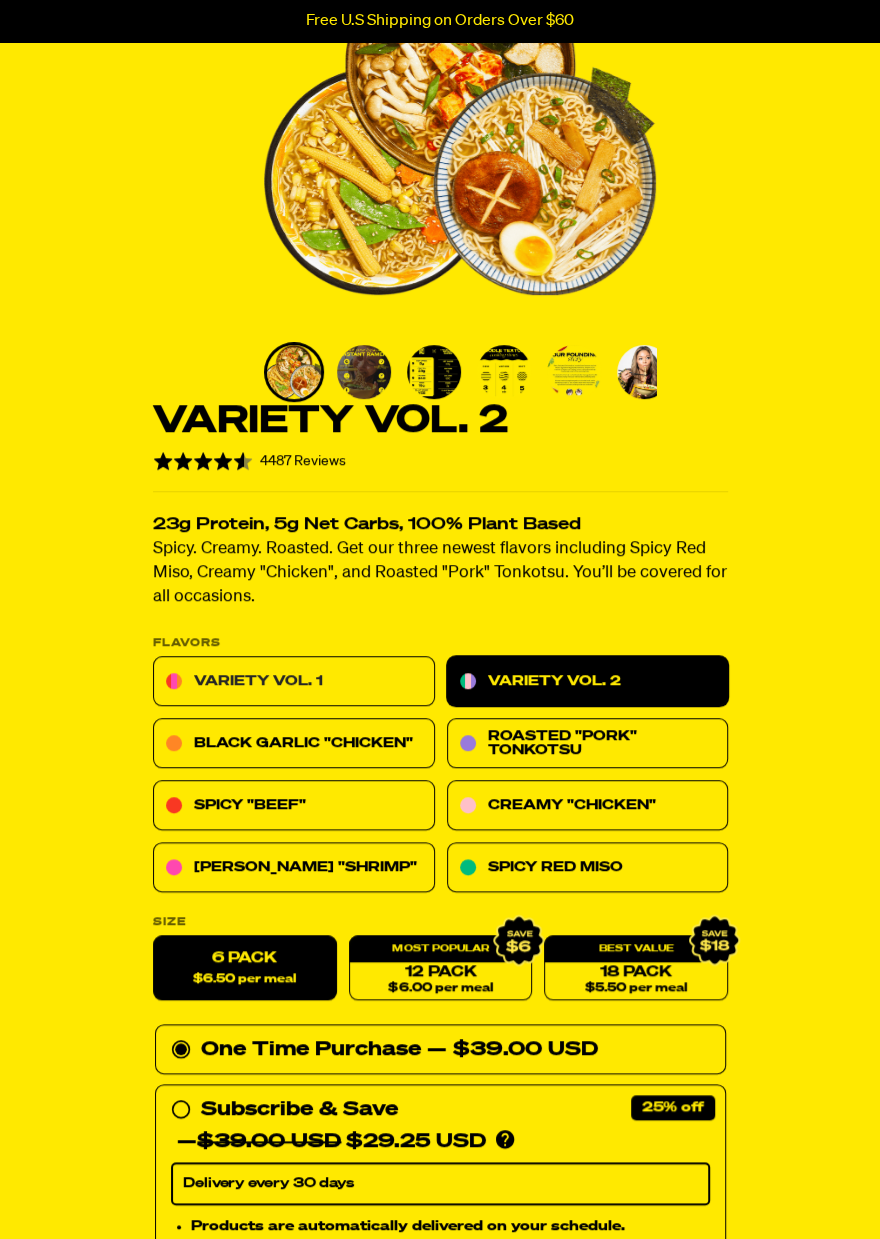 click on "Variety Vol. 1" at bounding box center (294, 682) 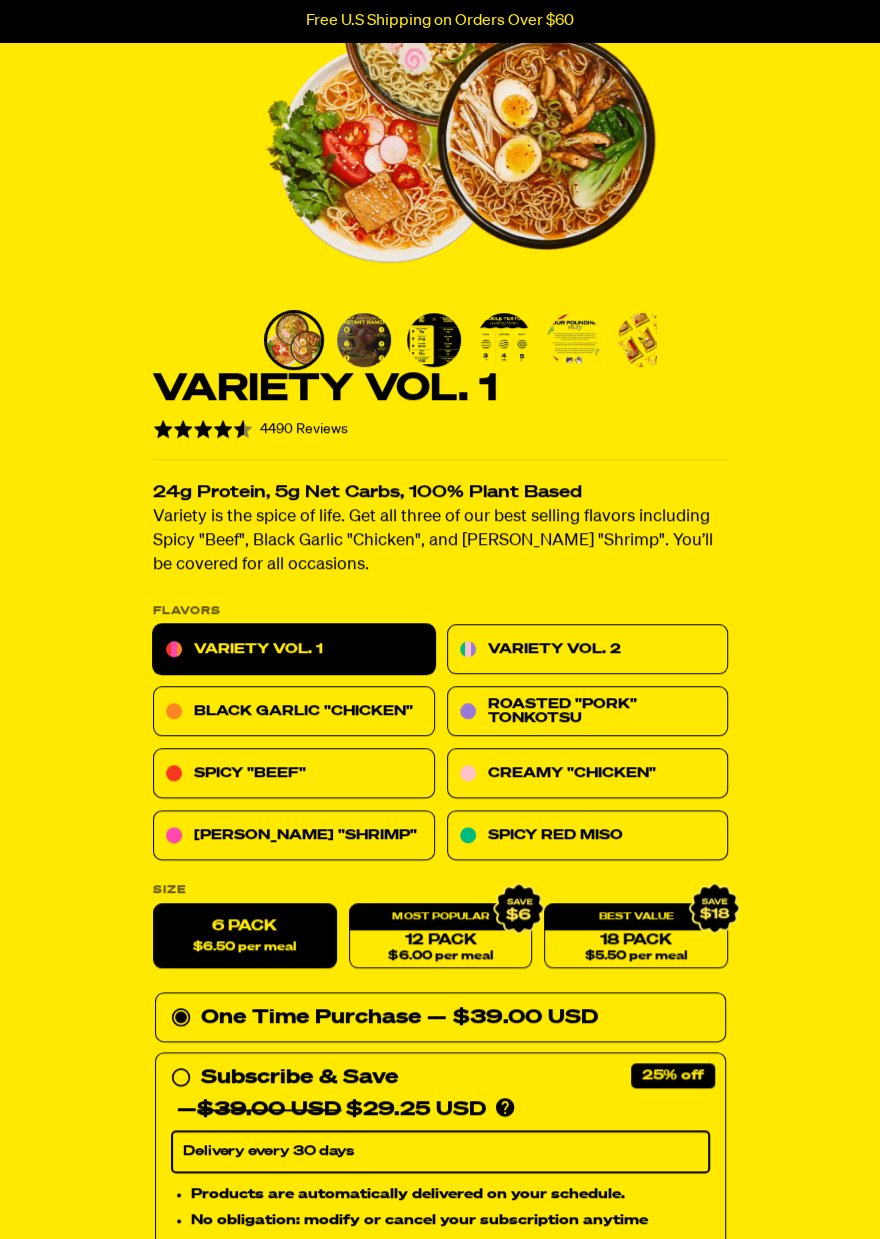 scroll, scrollTop: 257, scrollLeft: 0, axis: vertical 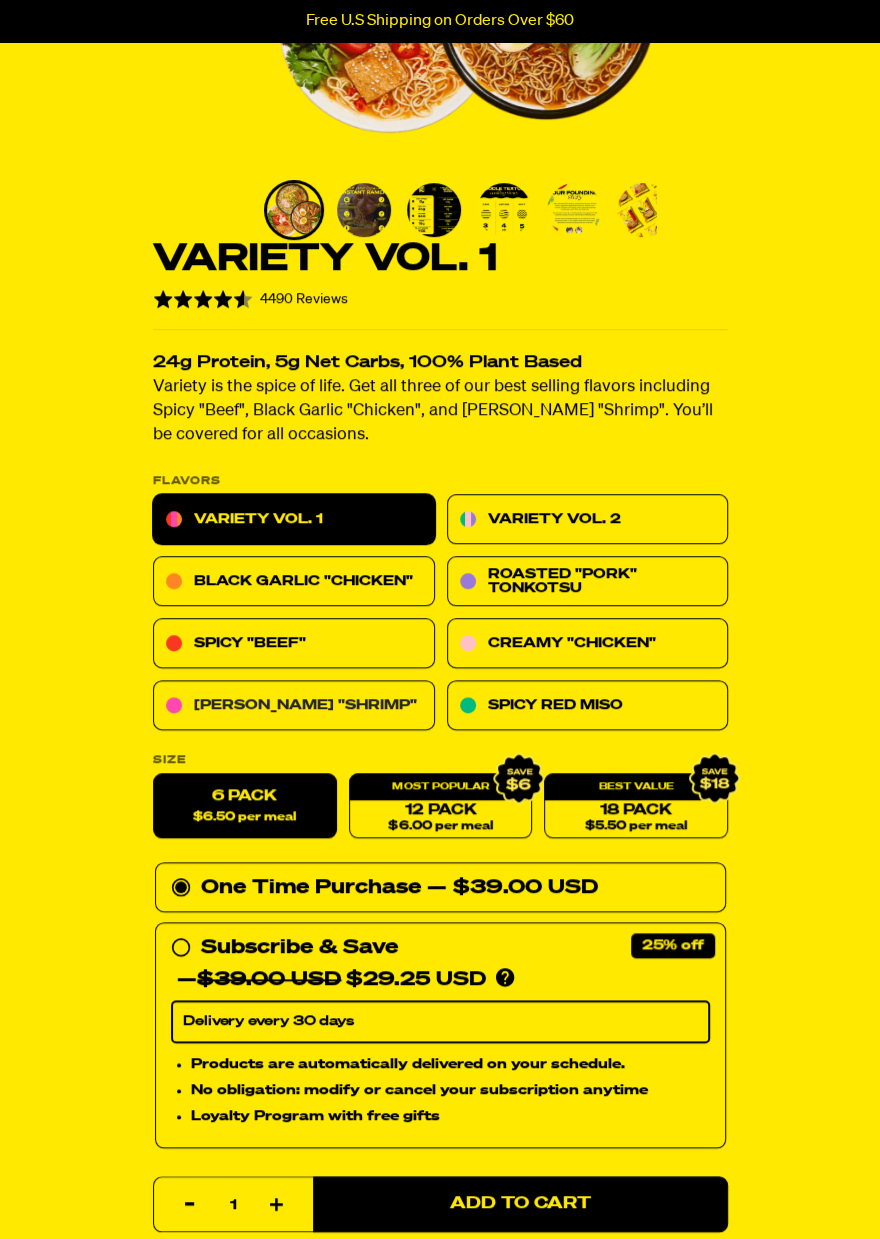 click on "[PERSON_NAME] "Shrimp"" at bounding box center [294, 706] 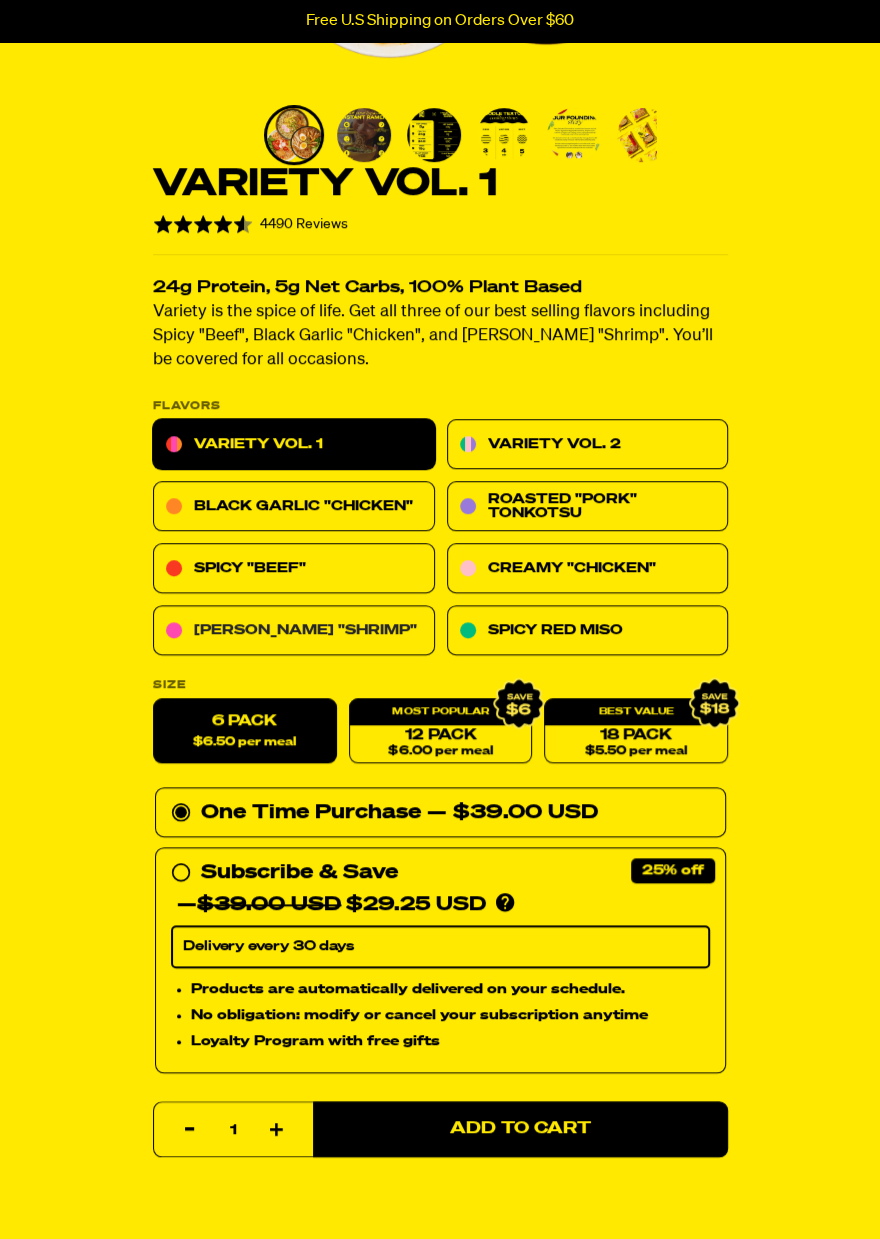 scroll, scrollTop: 483, scrollLeft: 0, axis: vertical 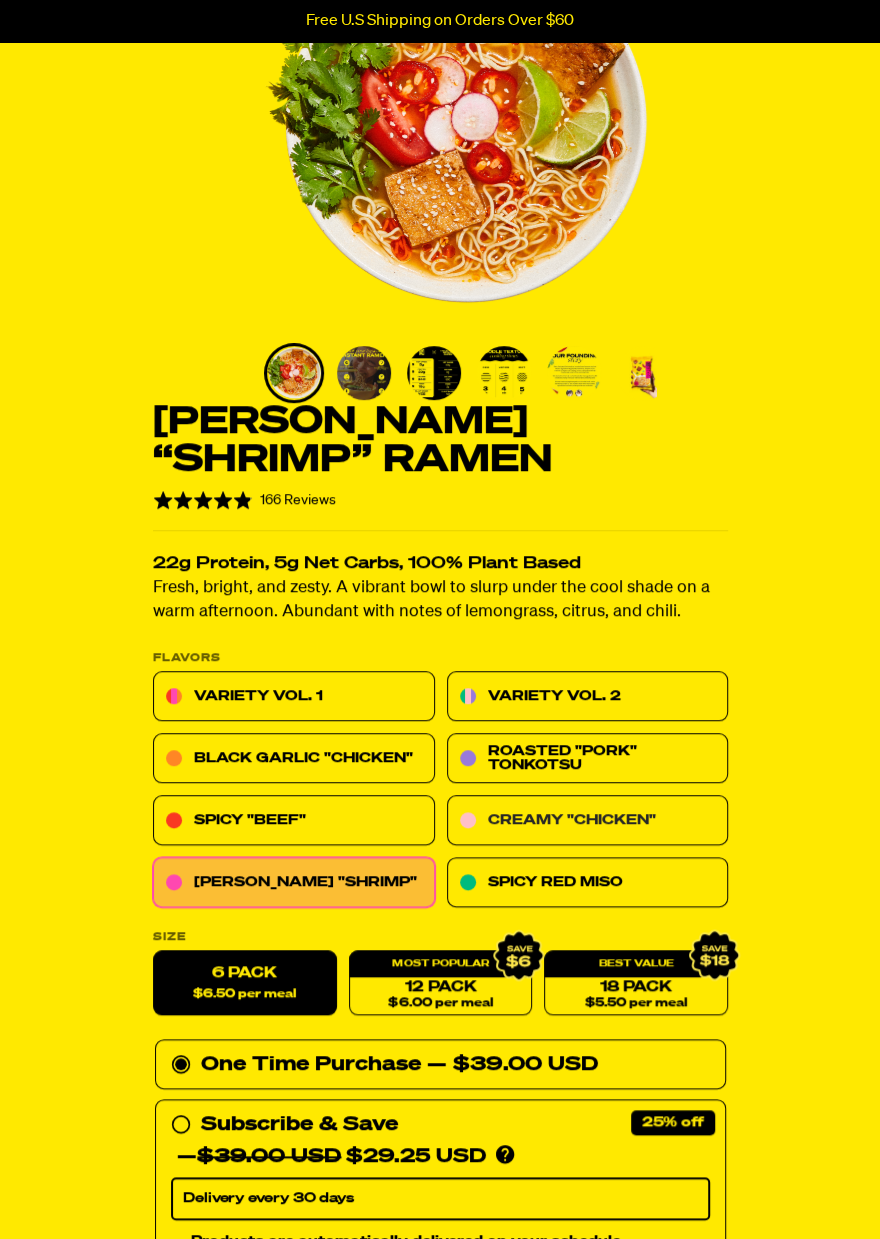 click on "Creamy "Chicken"" at bounding box center [587, 821] 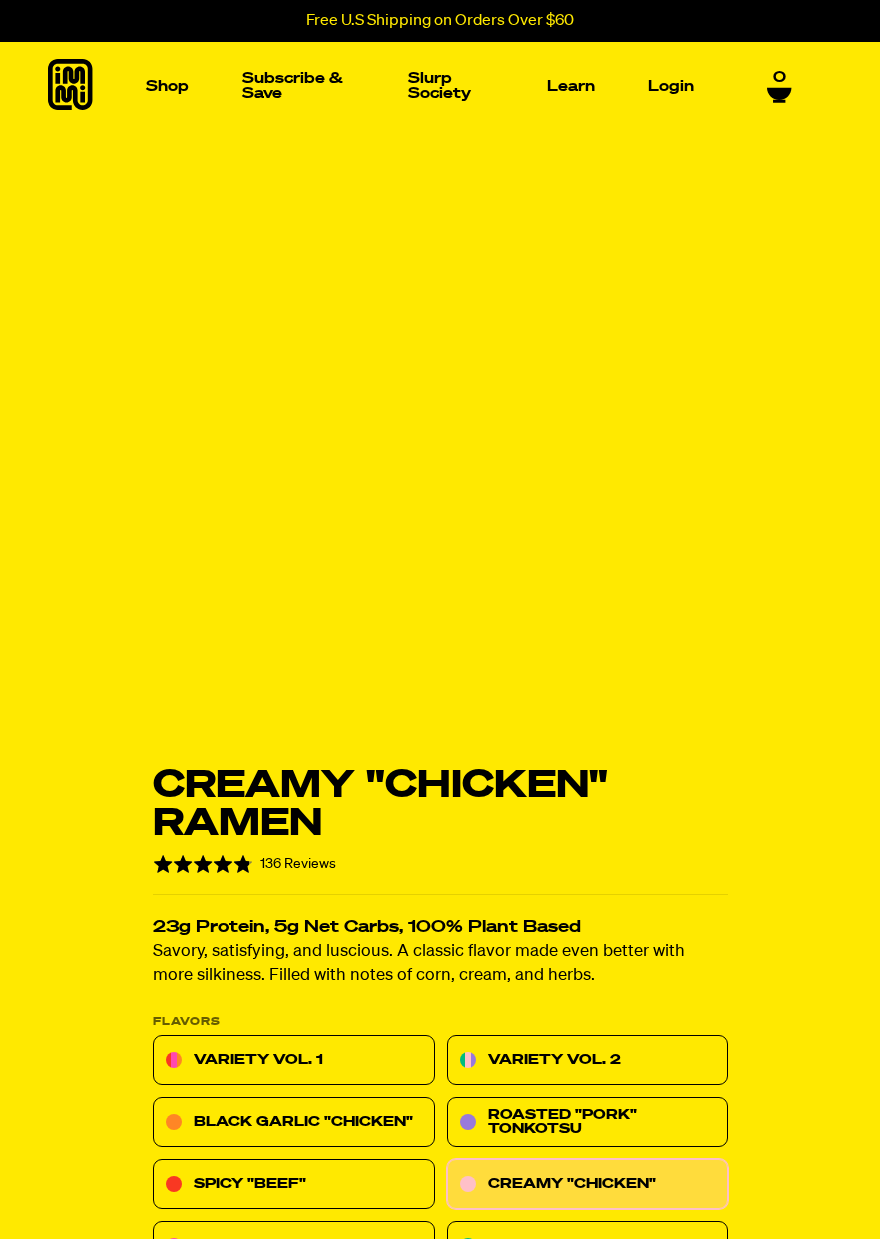 scroll, scrollTop: 423, scrollLeft: 0, axis: vertical 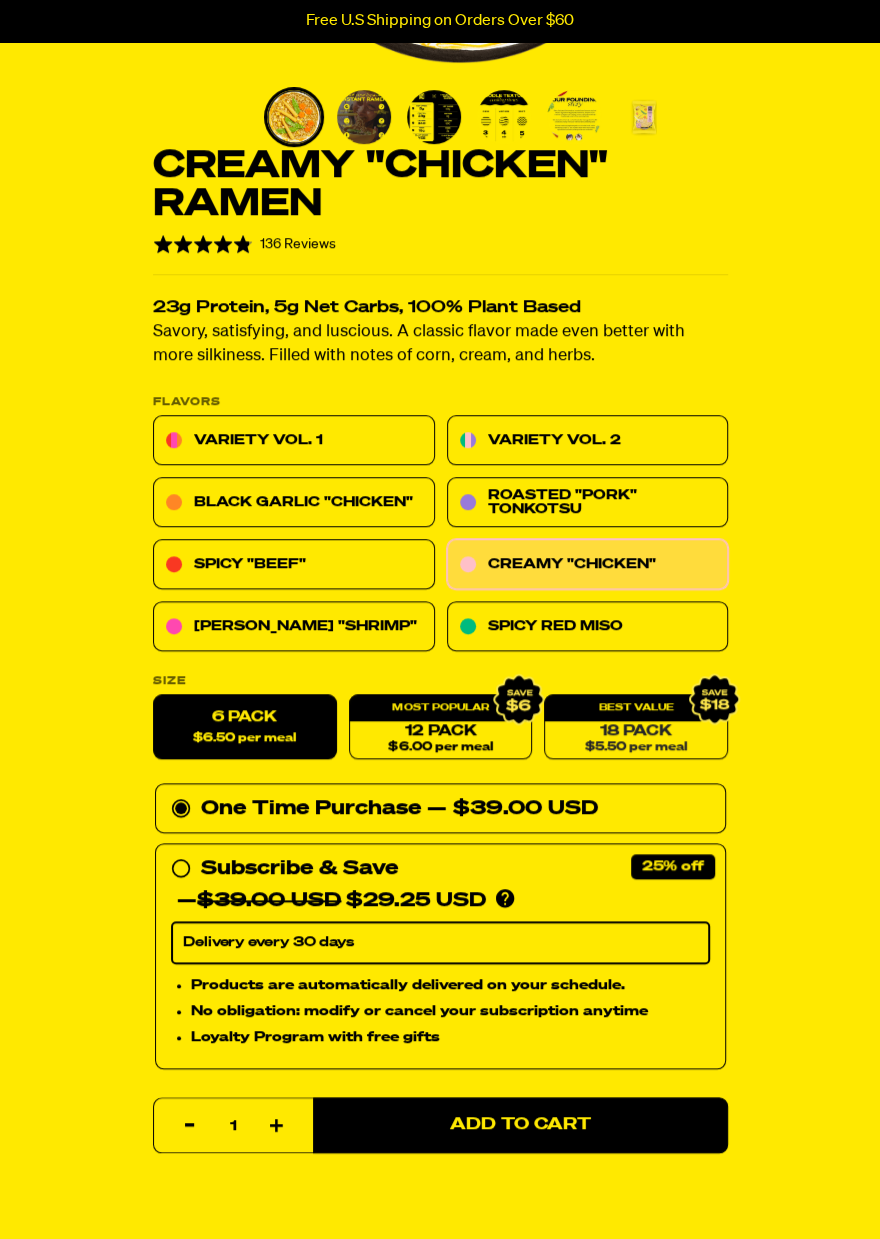 click on "18 Pack  $5.50 per meal" at bounding box center (636, 727) 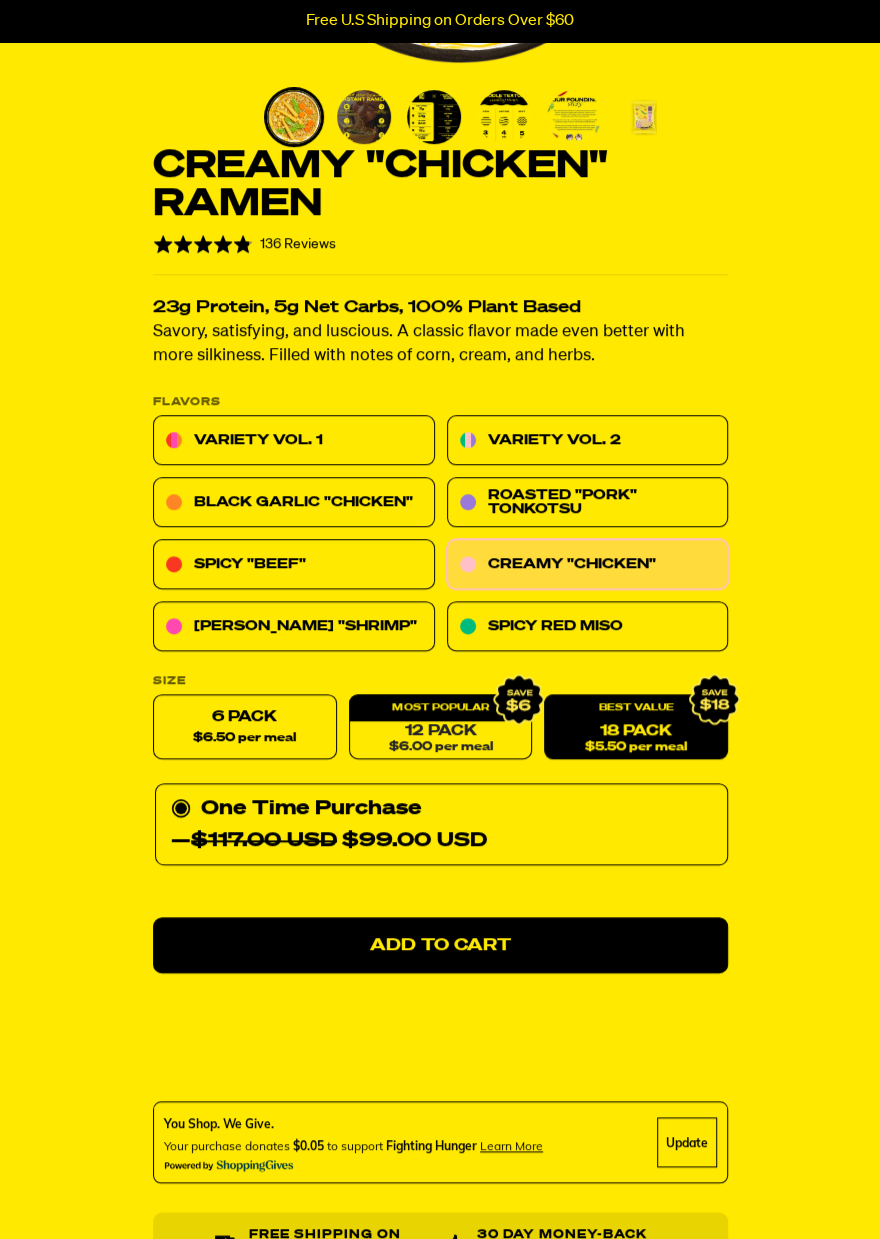 click on "12 Pack  $6.00 per meal" at bounding box center (440, 727) 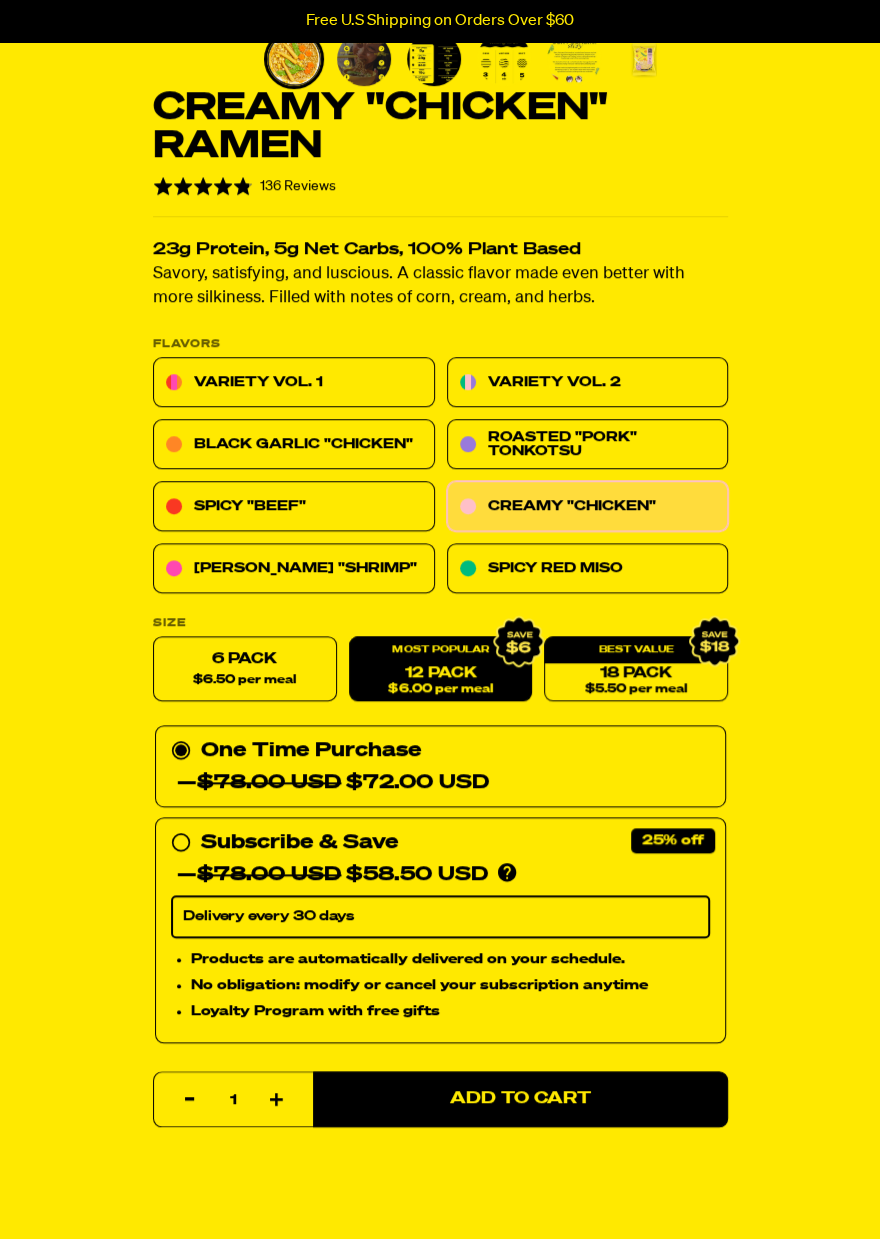 scroll, scrollTop: 541, scrollLeft: 0, axis: vertical 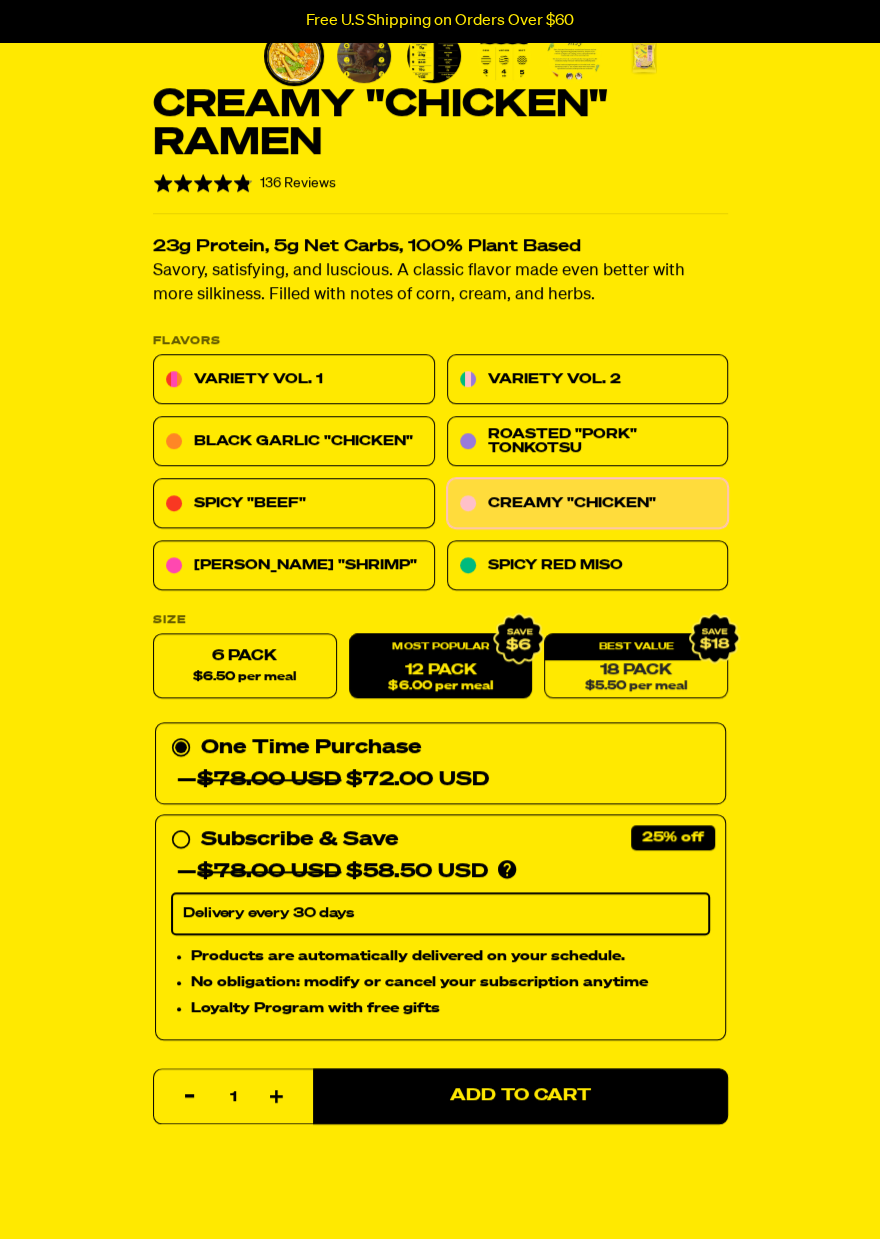 click on "$5.50 per meal" at bounding box center [636, 686] 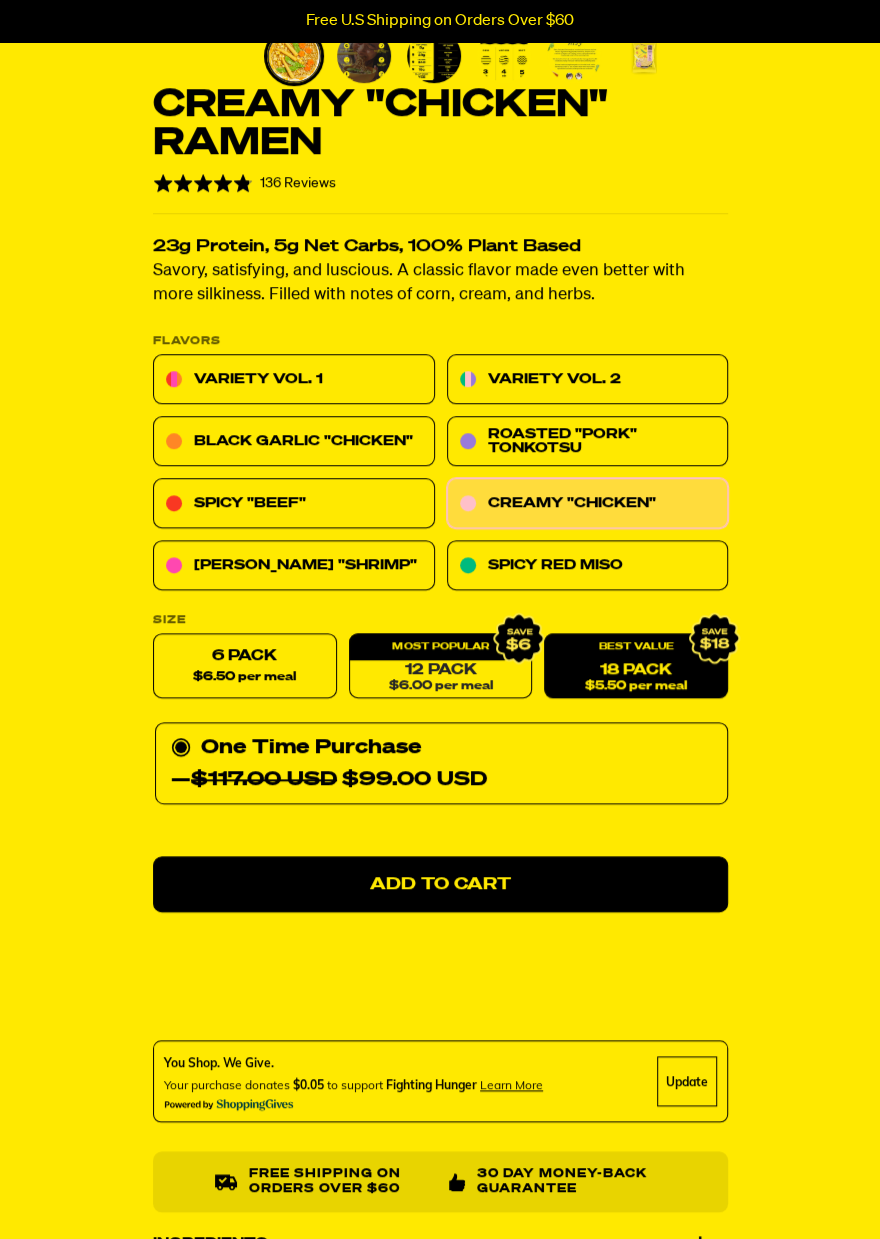 click on "12 Pack  $6.00 per meal" at bounding box center [440, 666] 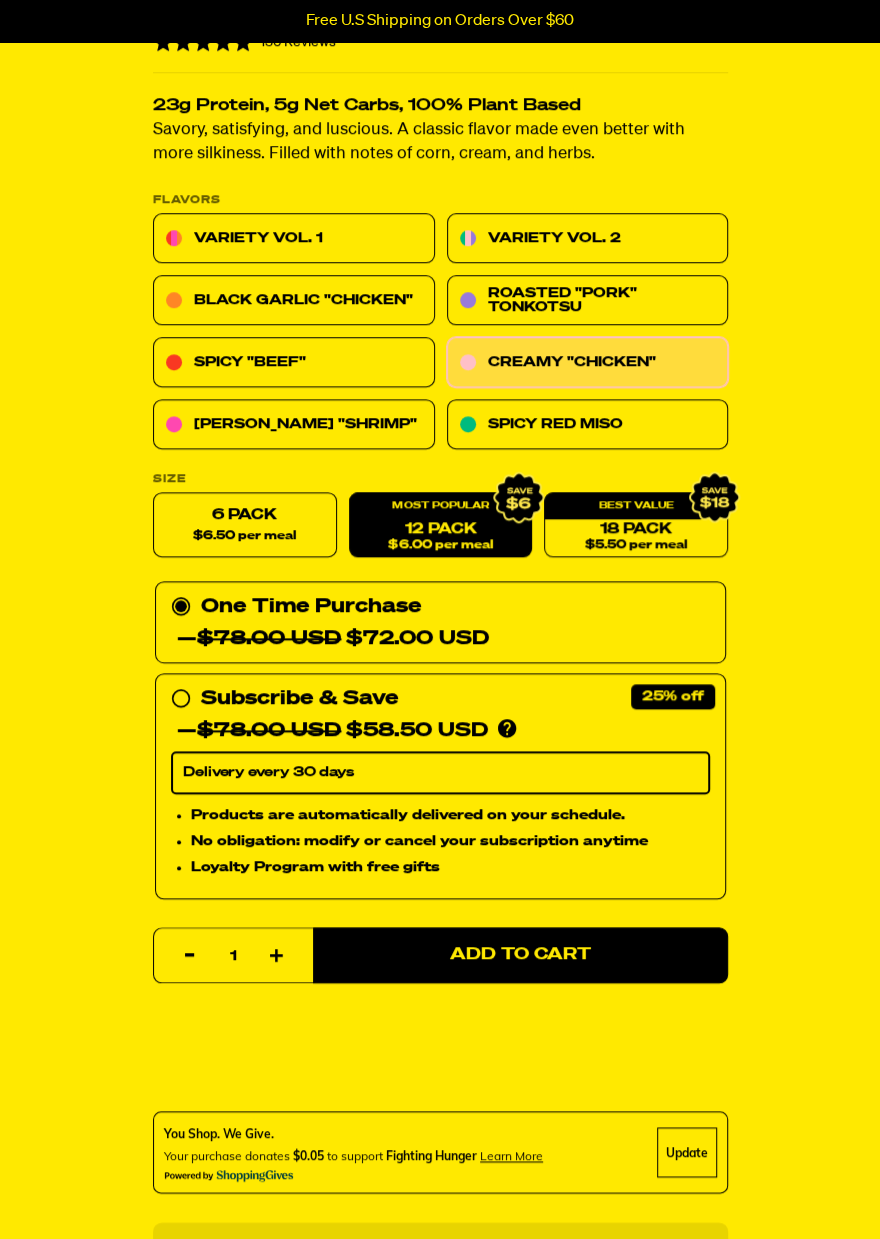 scroll, scrollTop: 669, scrollLeft: 0, axis: vertical 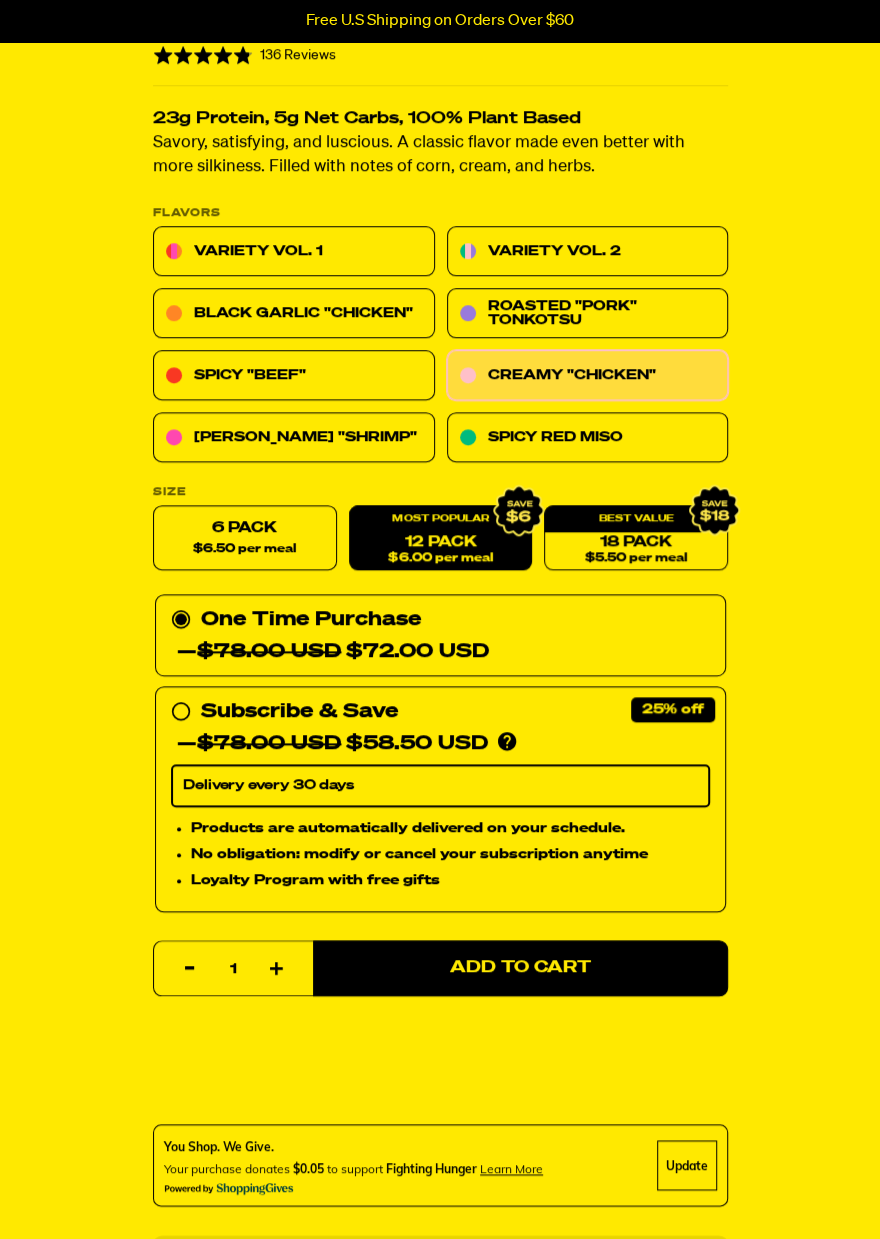 click on "Delivery every 30 days" at bounding box center [440, 786] 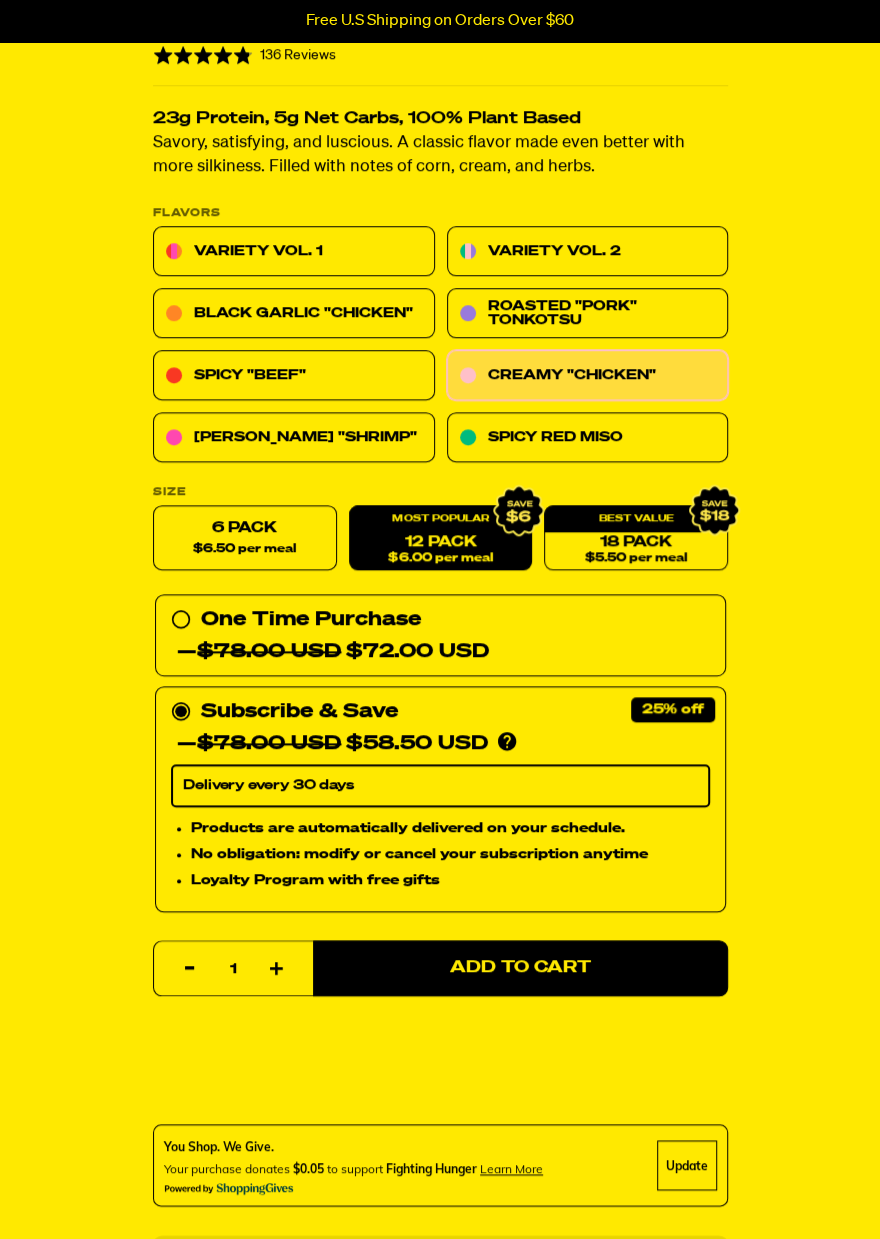 click on "Delivery every 30 days" at bounding box center [440, 786] 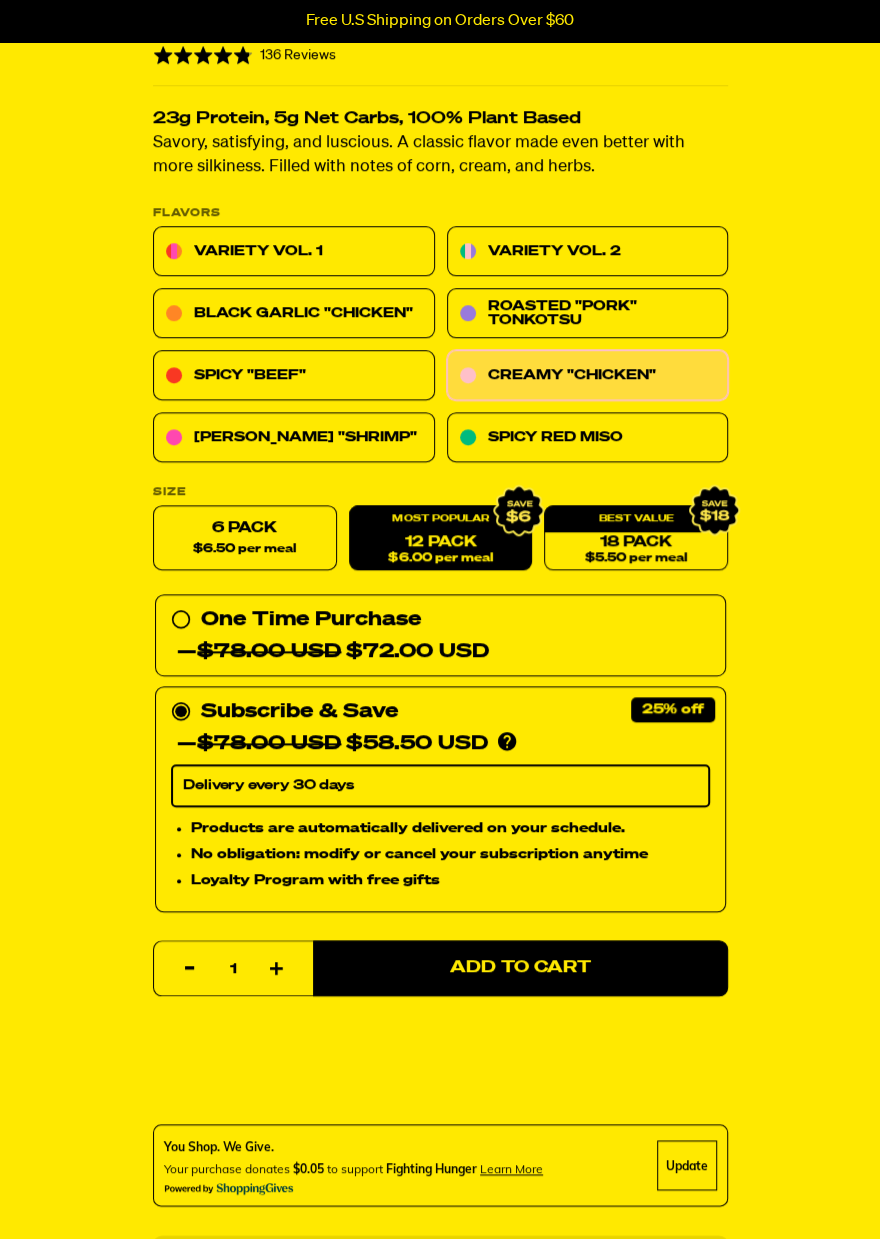 click on "Delivery every 30 days" at bounding box center (440, 786) 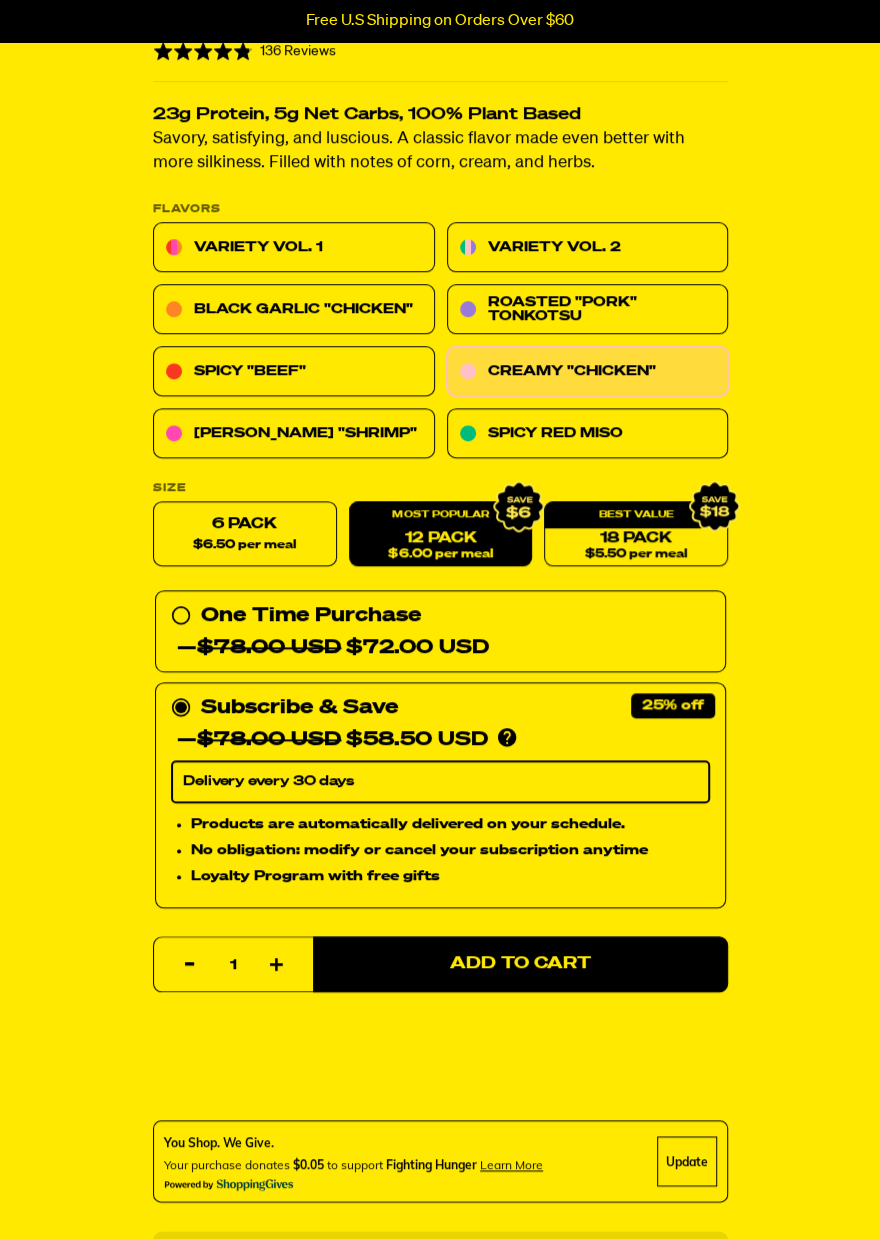 scroll, scrollTop: 692, scrollLeft: 0, axis: vertical 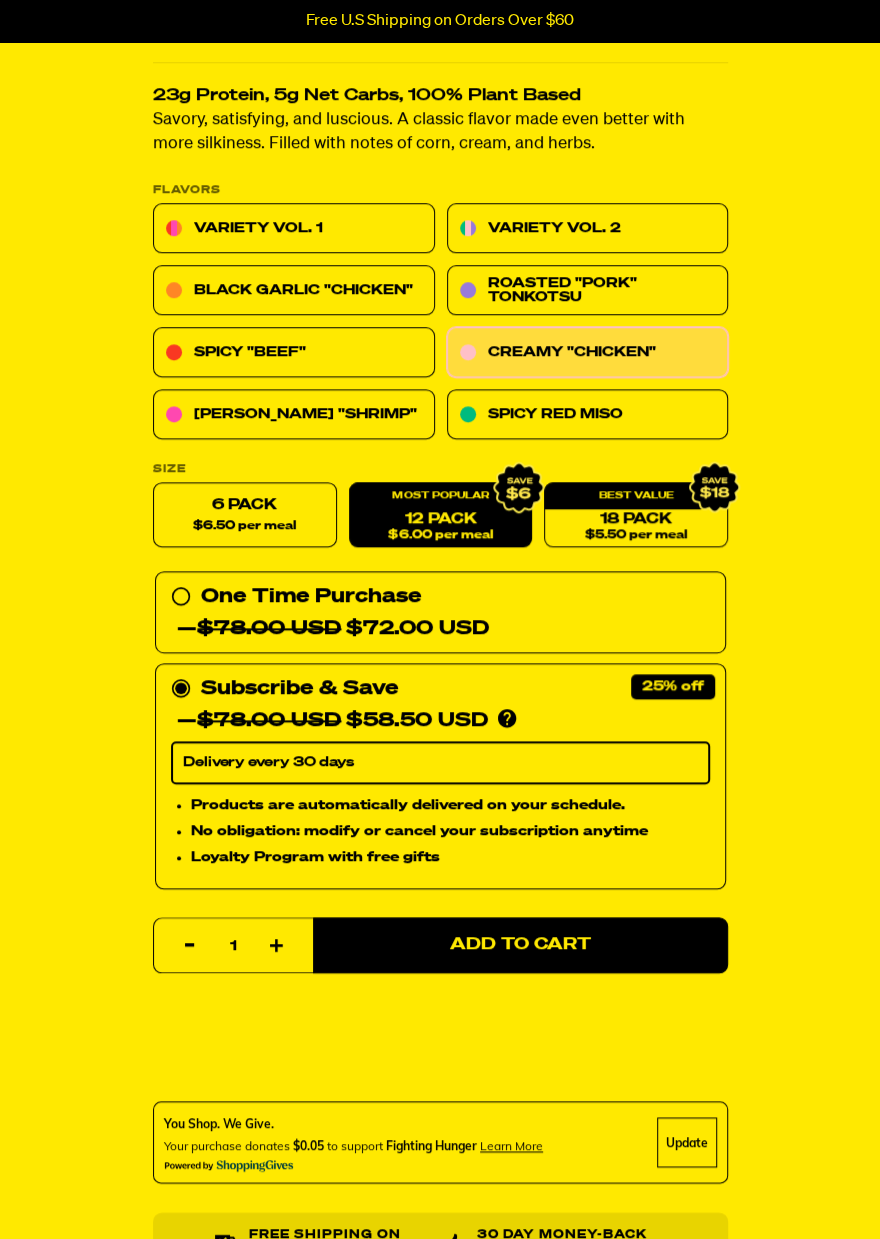 click on "$6.50 per meal" at bounding box center (244, 526) 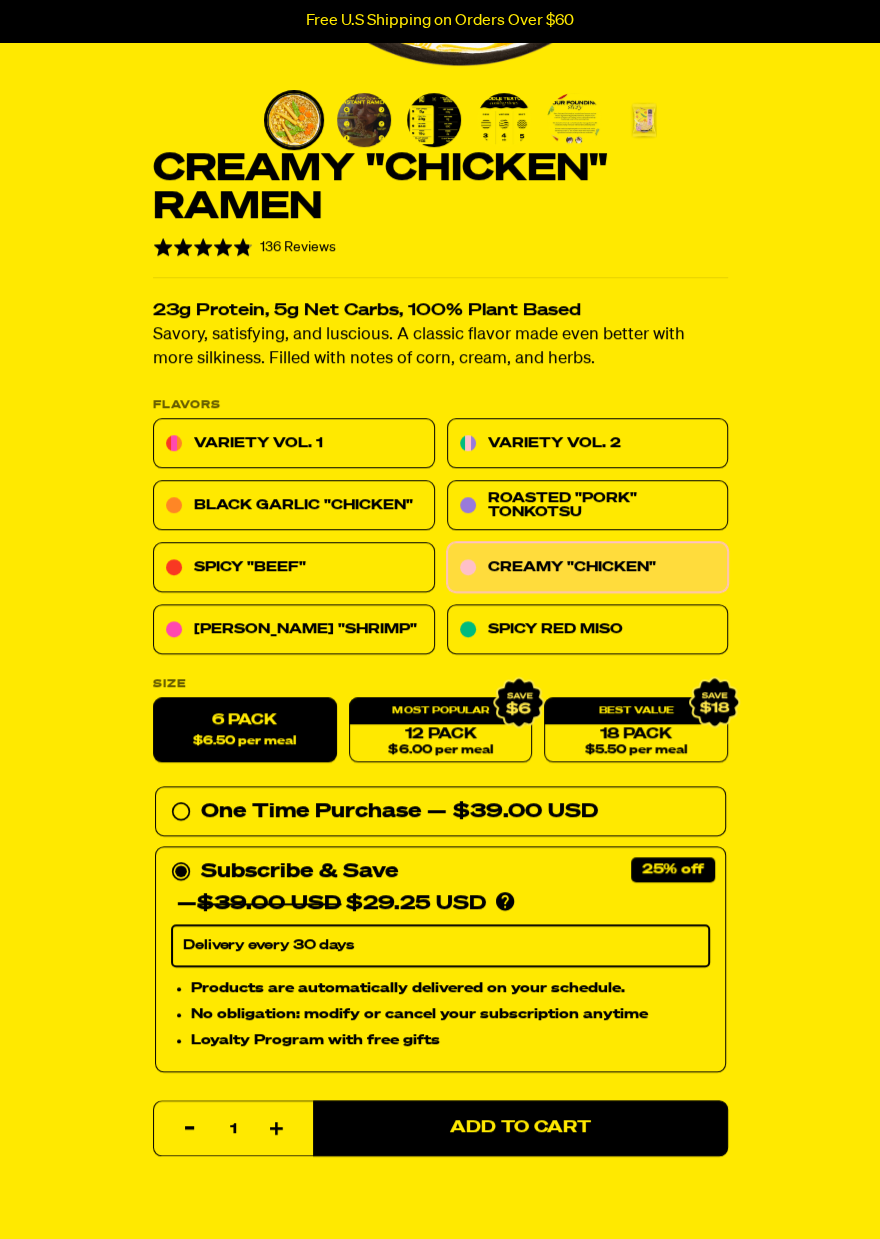 scroll, scrollTop: 473, scrollLeft: 0, axis: vertical 